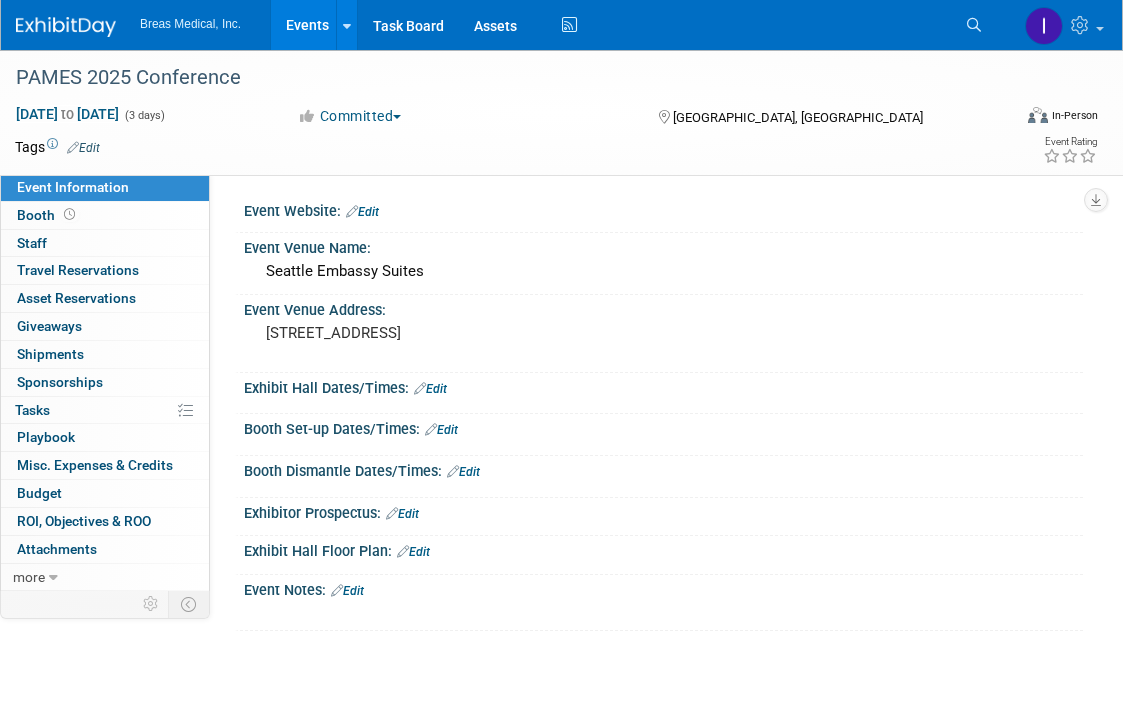 scroll, scrollTop: 0, scrollLeft: 0, axis: both 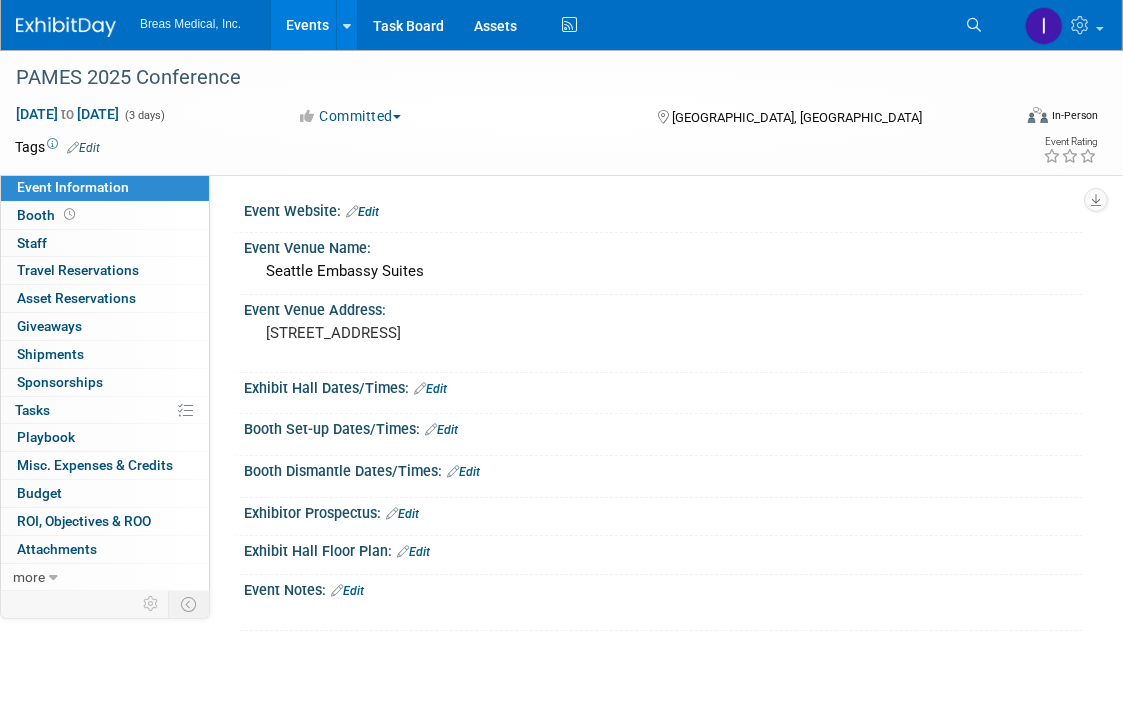 click on "Event Website:
Edit" at bounding box center (663, 209) 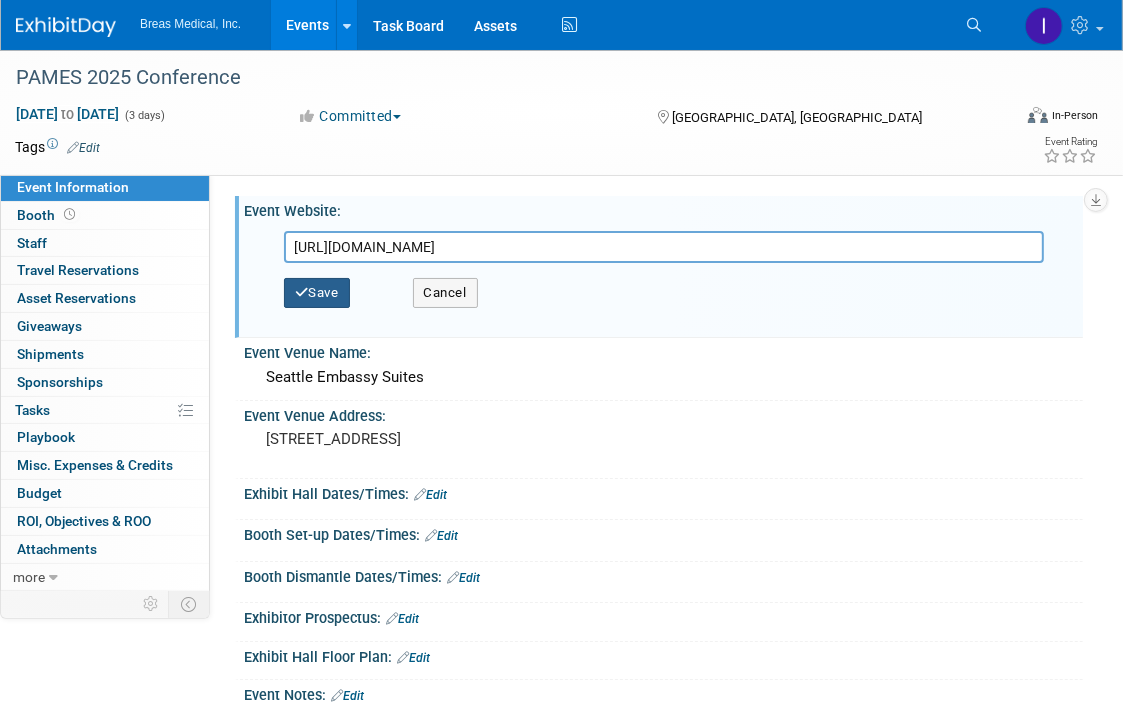 type on "[URL][DOMAIN_NAME]" 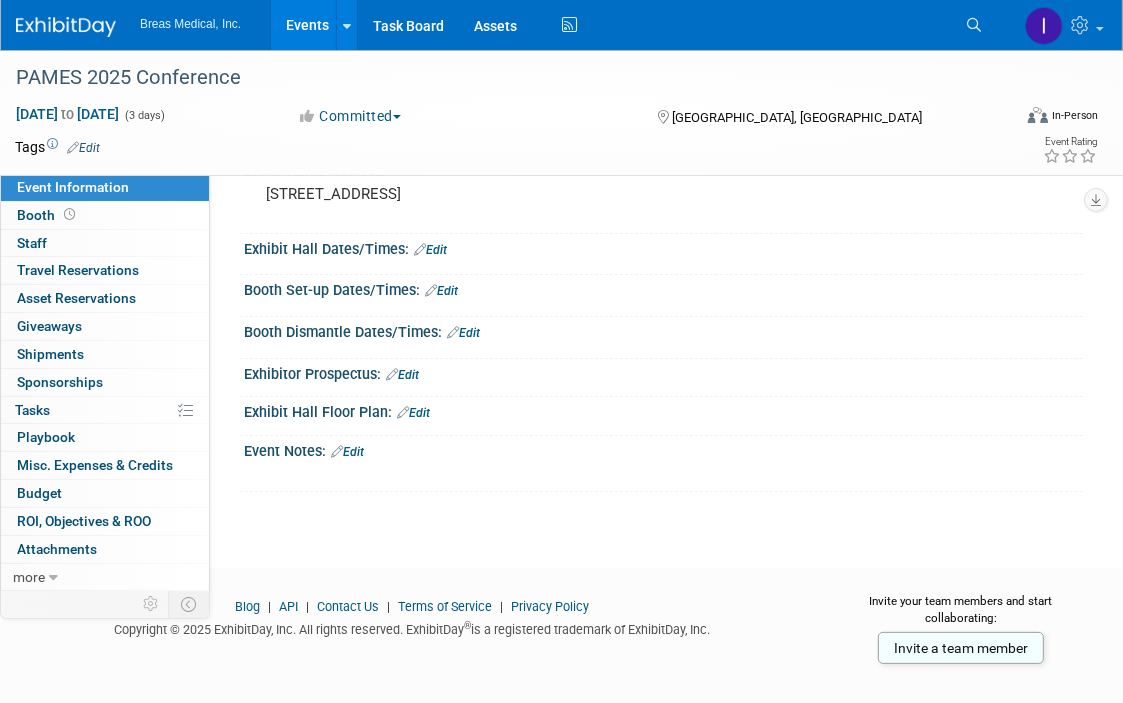 scroll, scrollTop: 163, scrollLeft: 0, axis: vertical 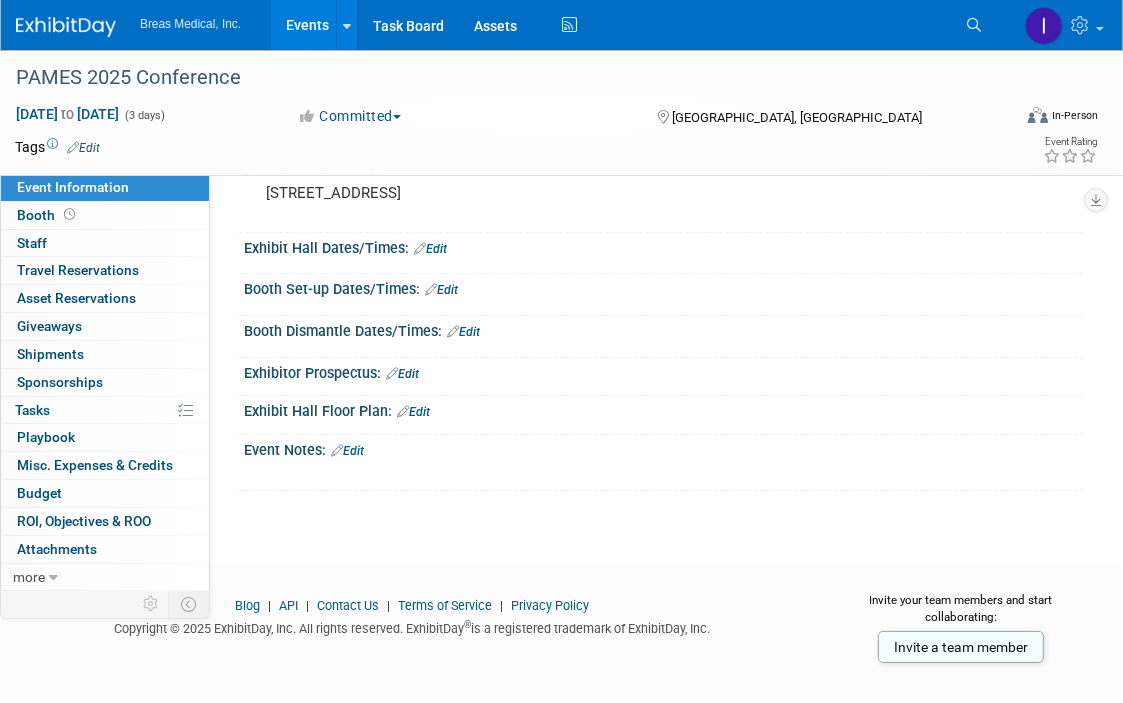 click on "Edit" at bounding box center [347, 451] 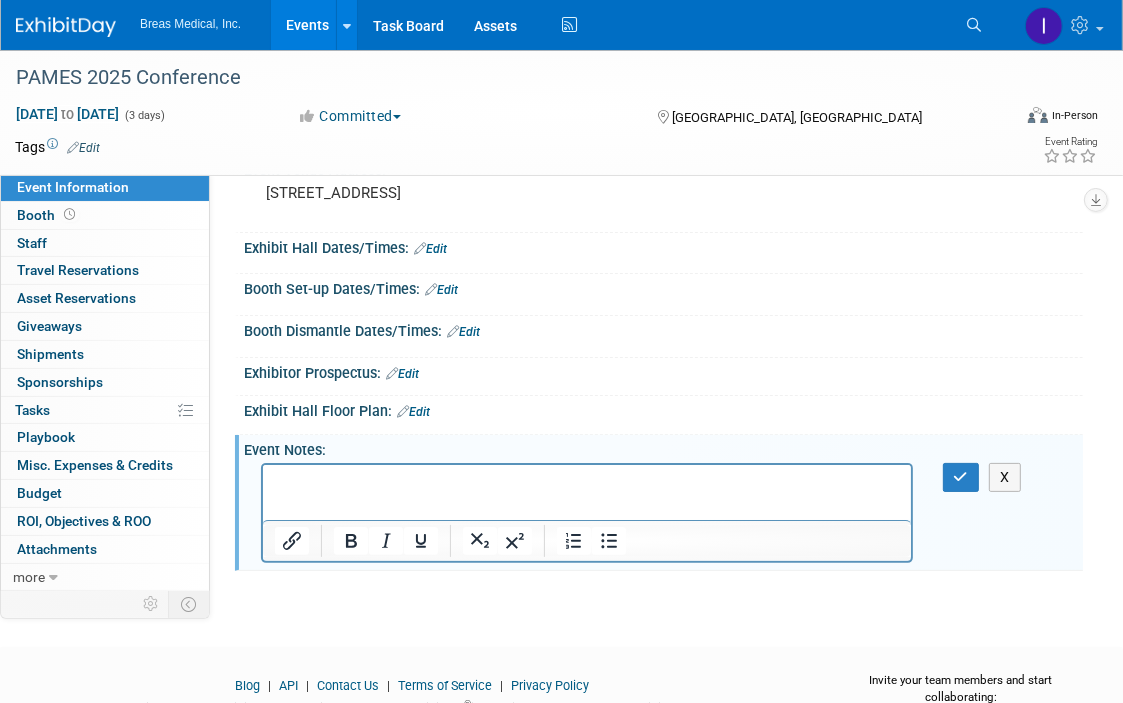 scroll, scrollTop: 0, scrollLeft: 0, axis: both 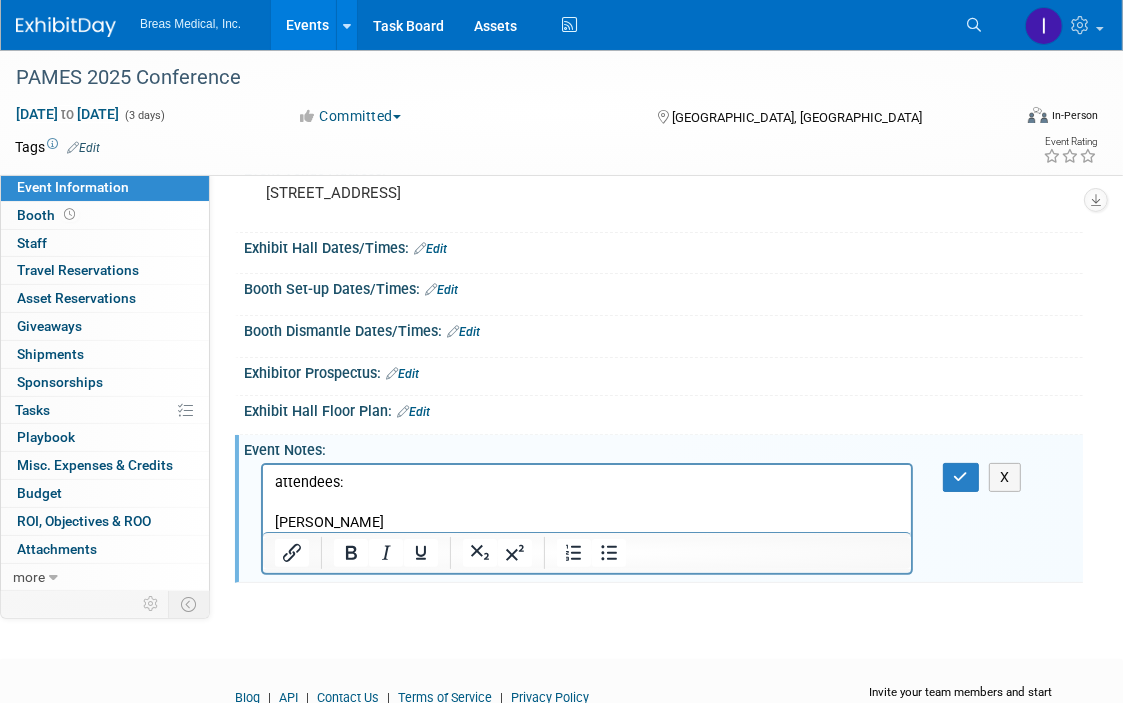 click on "[PERSON_NAME]" at bounding box center (586, 522) 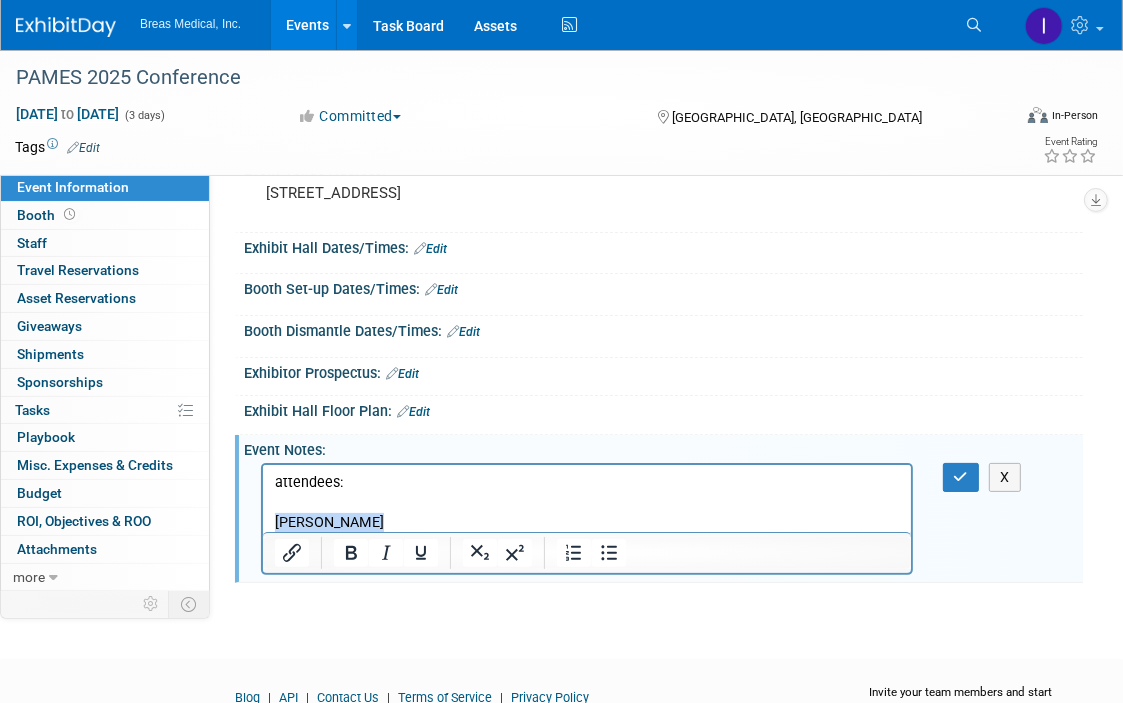 drag, startPoint x: 387, startPoint y: 528, endPoint x: 219, endPoint y: 520, distance: 168.19037 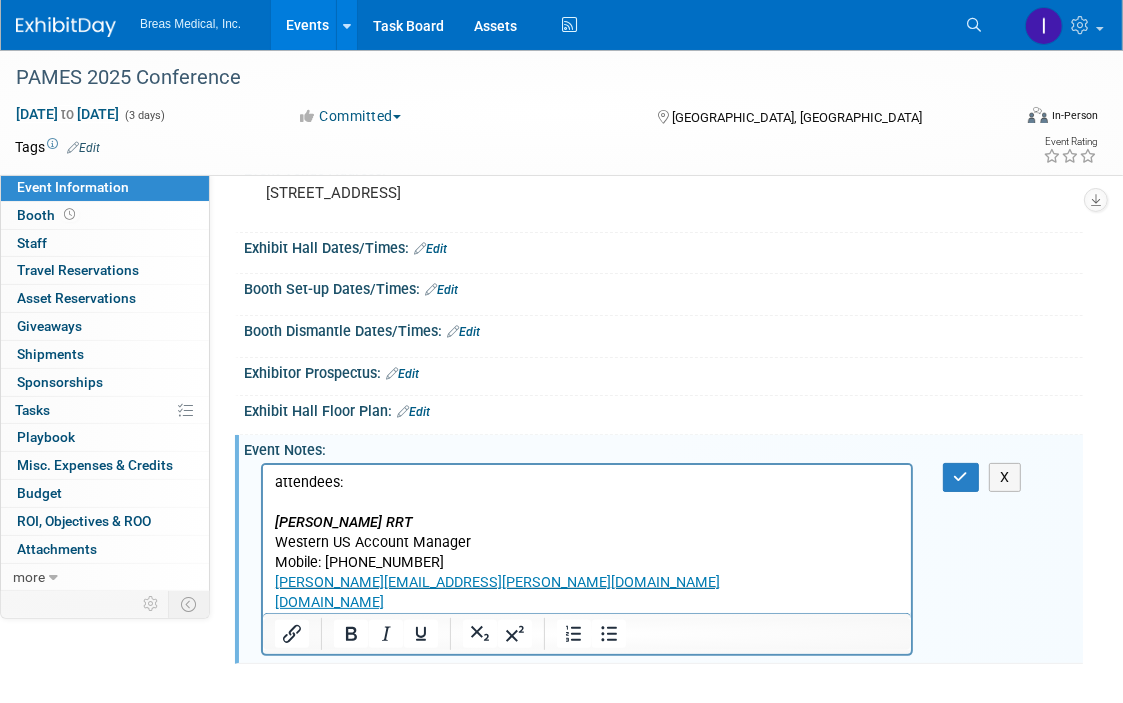 click on "Western US Account Manager" at bounding box center (586, 542) 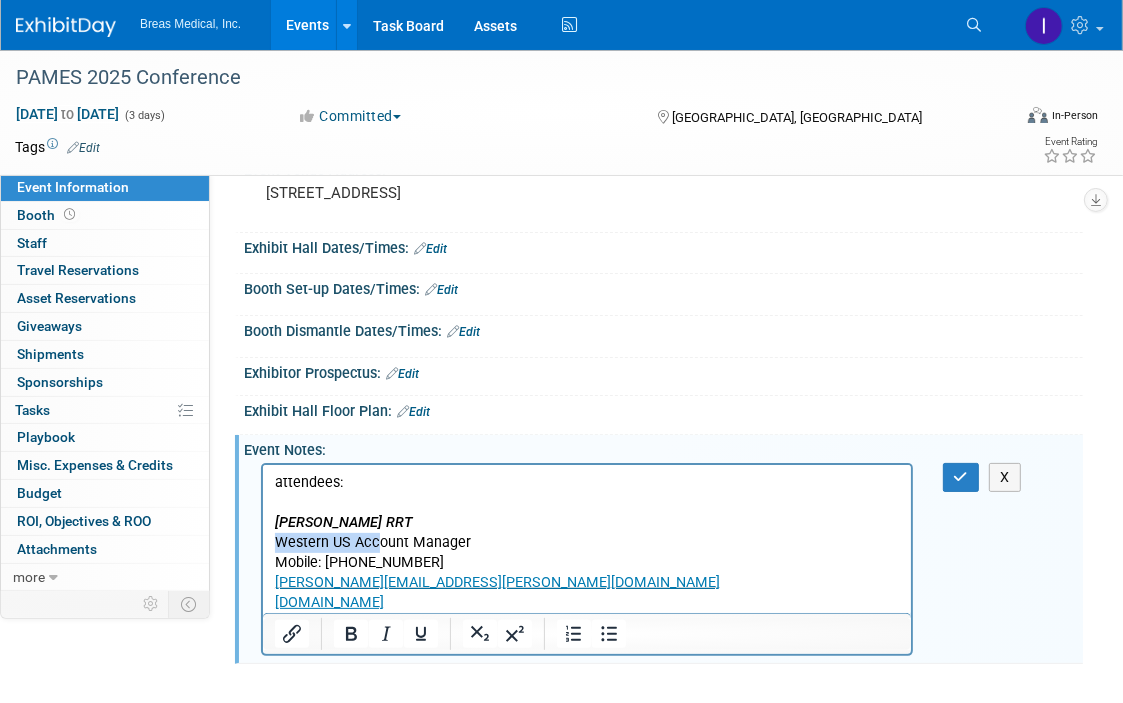 drag, startPoint x: 323, startPoint y: 544, endPoint x: 263, endPoint y: 545, distance: 60.00833 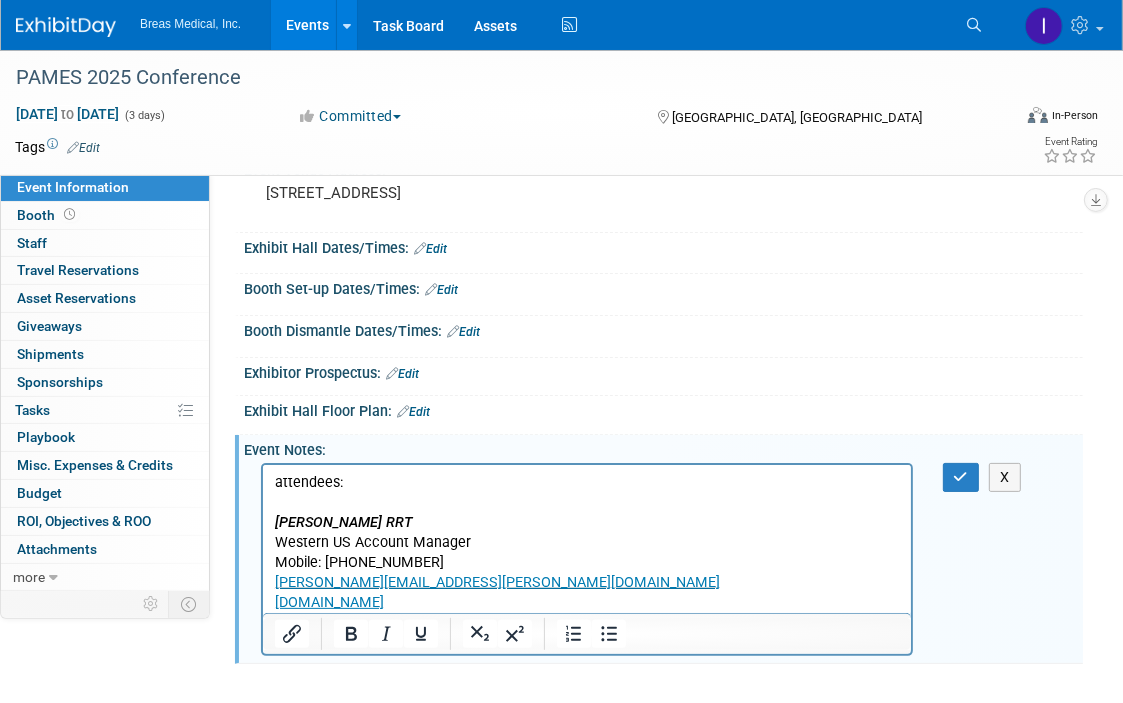 drag, startPoint x: 359, startPoint y: 558, endPoint x: 514, endPoint y: 1032, distance: 498.6993 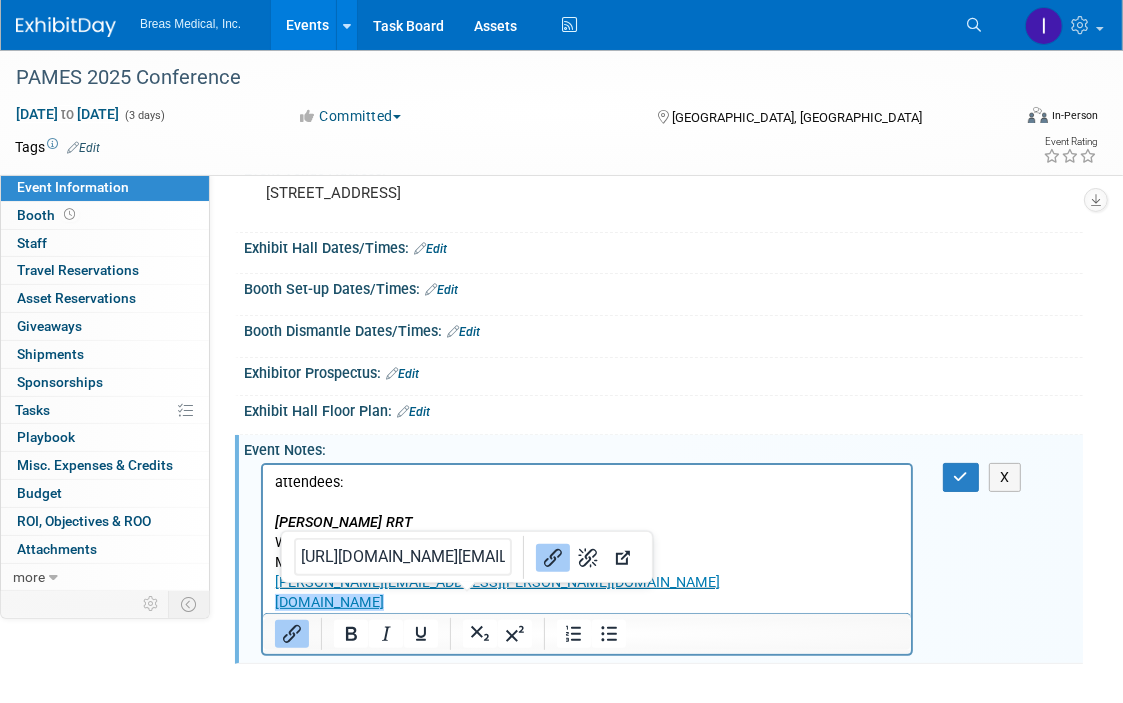 drag, startPoint x: 501, startPoint y: 600, endPoint x: 515, endPoint y: 1067, distance: 467.2098 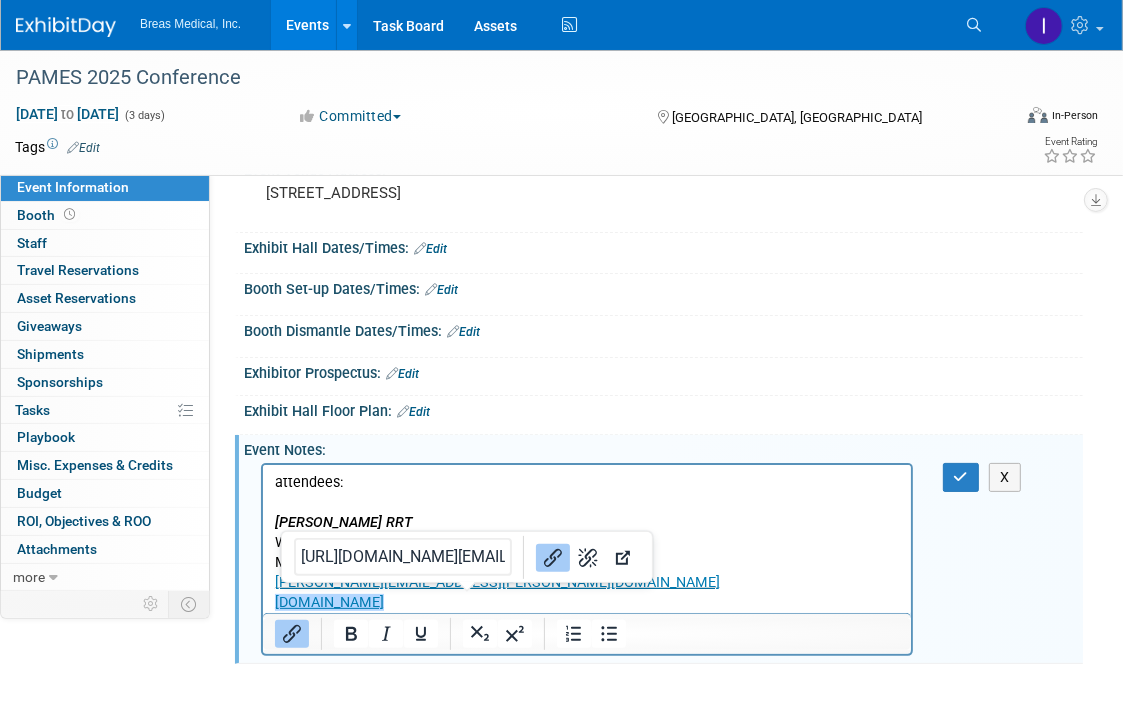 click on "attendees: [PERSON_NAME] RRT  Western US Account Manager Mobile: [PHONE_NUMBER] [PERSON_NAME][EMAIL_ADDRESS][PERSON_NAME][DOMAIN_NAME] [DOMAIN_NAME]﻿" at bounding box center (586, 538) 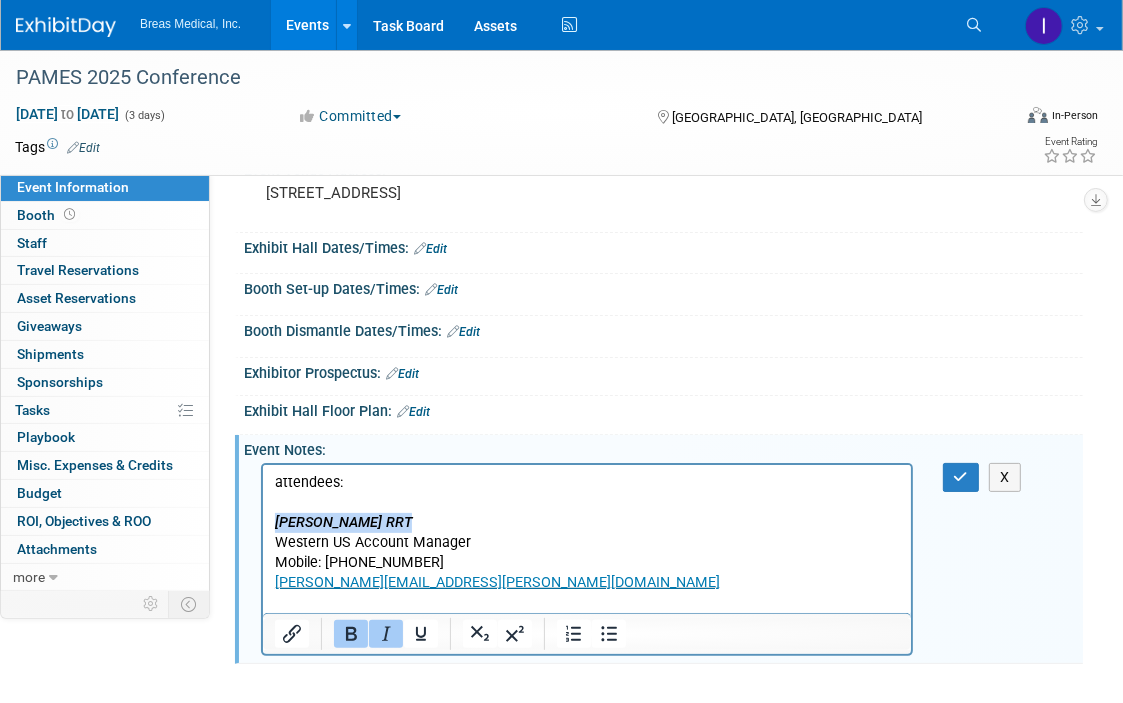 drag, startPoint x: 426, startPoint y: 528, endPoint x: 263, endPoint y: 519, distance: 163.24828 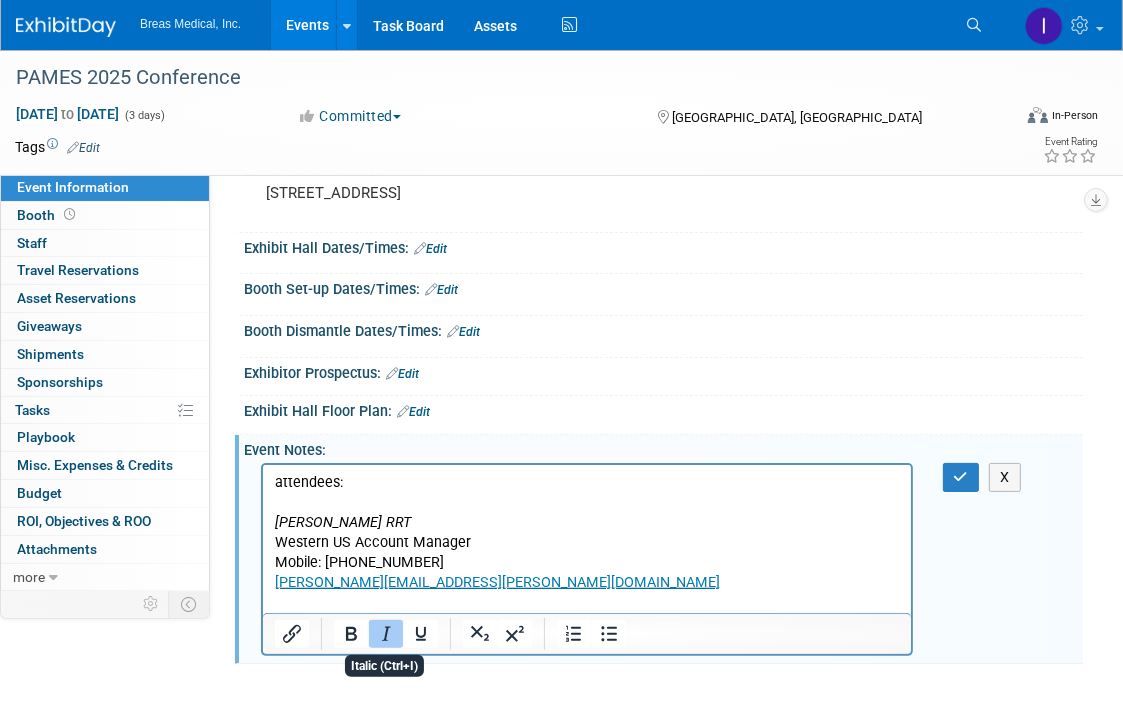 click 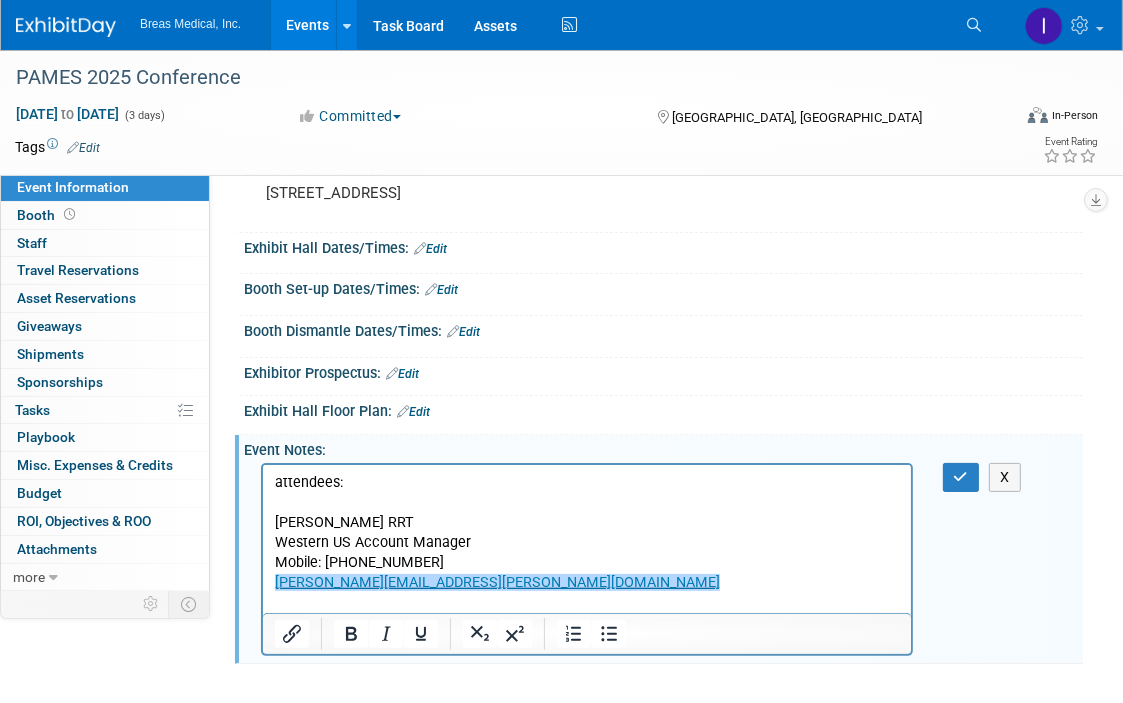 click on "[PERSON_NAME][EMAIL_ADDRESS][PERSON_NAME][DOMAIN_NAME]﻿" at bounding box center [586, 582] 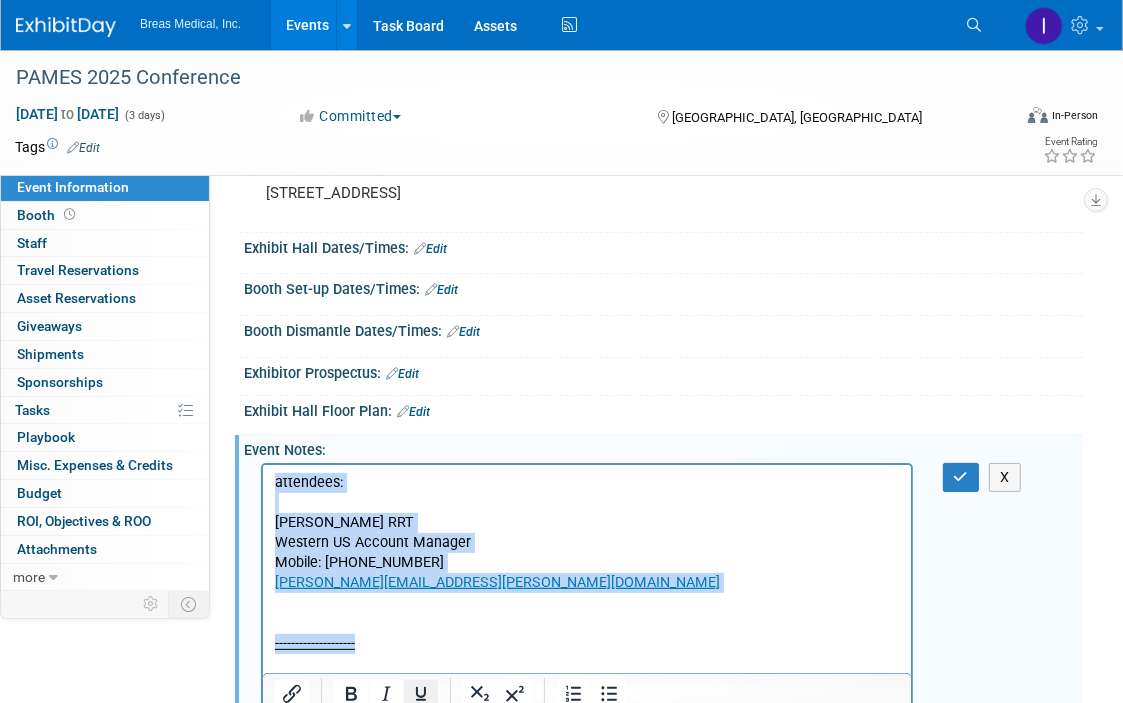 click 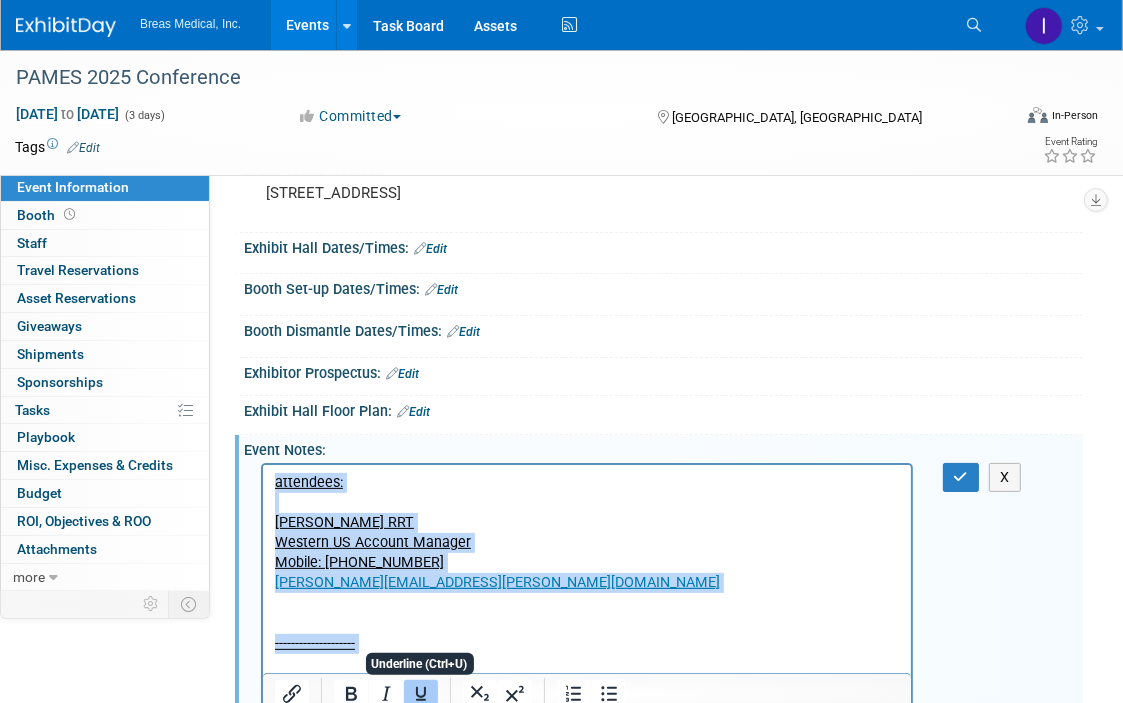 click 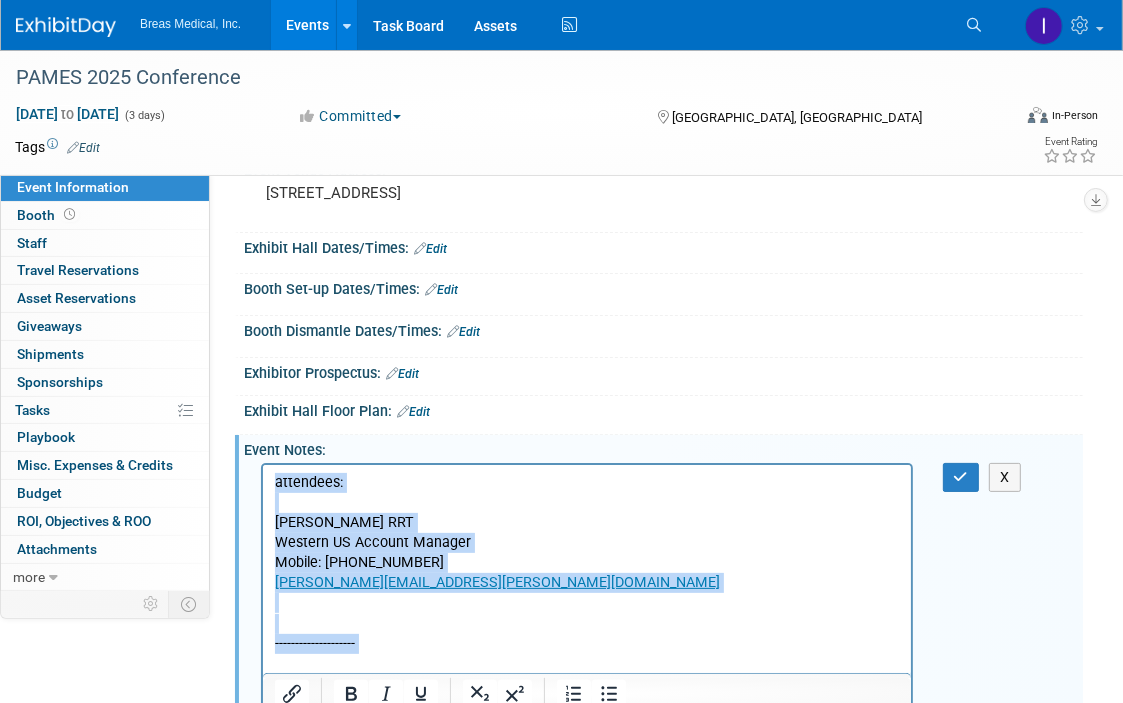 click at bounding box center (586, 623) 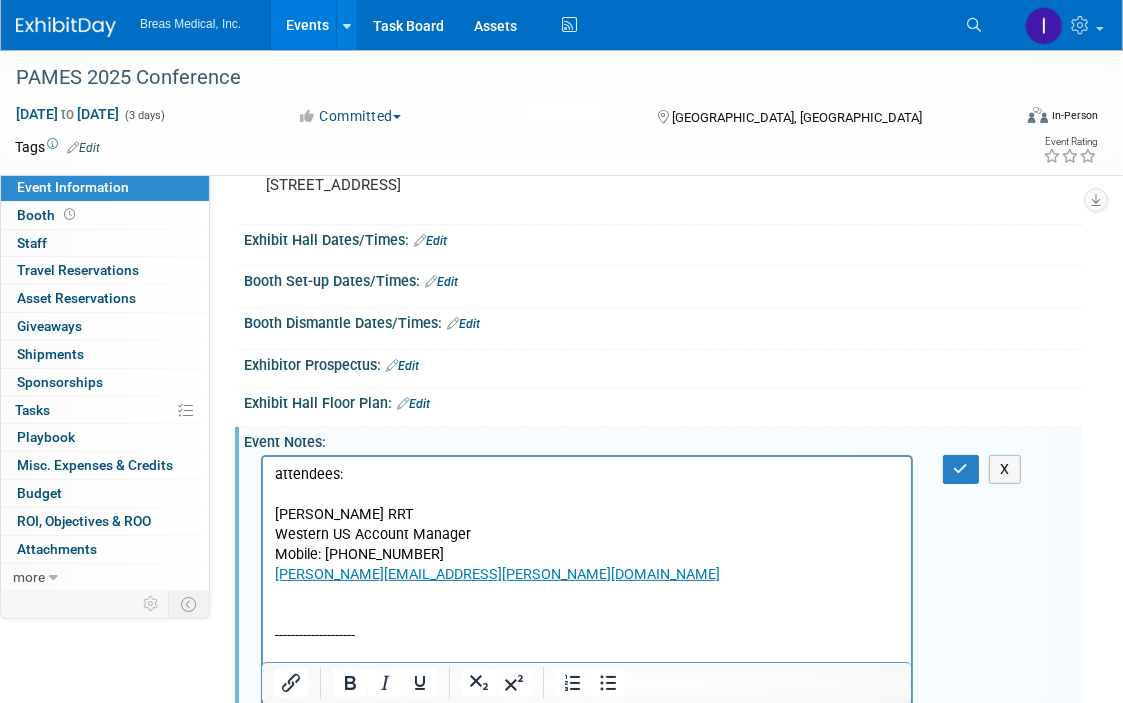 scroll, scrollTop: 191, scrollLeft: 0, axis: vertical 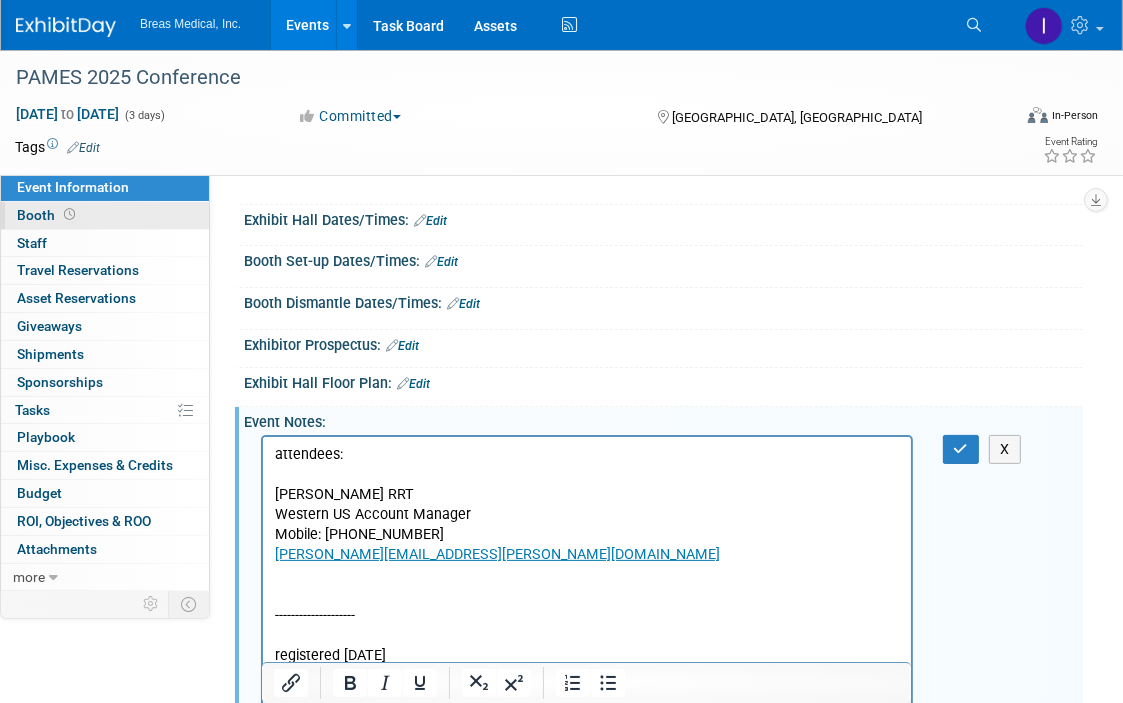 click on "Booth" at bounding box center (48, 215) 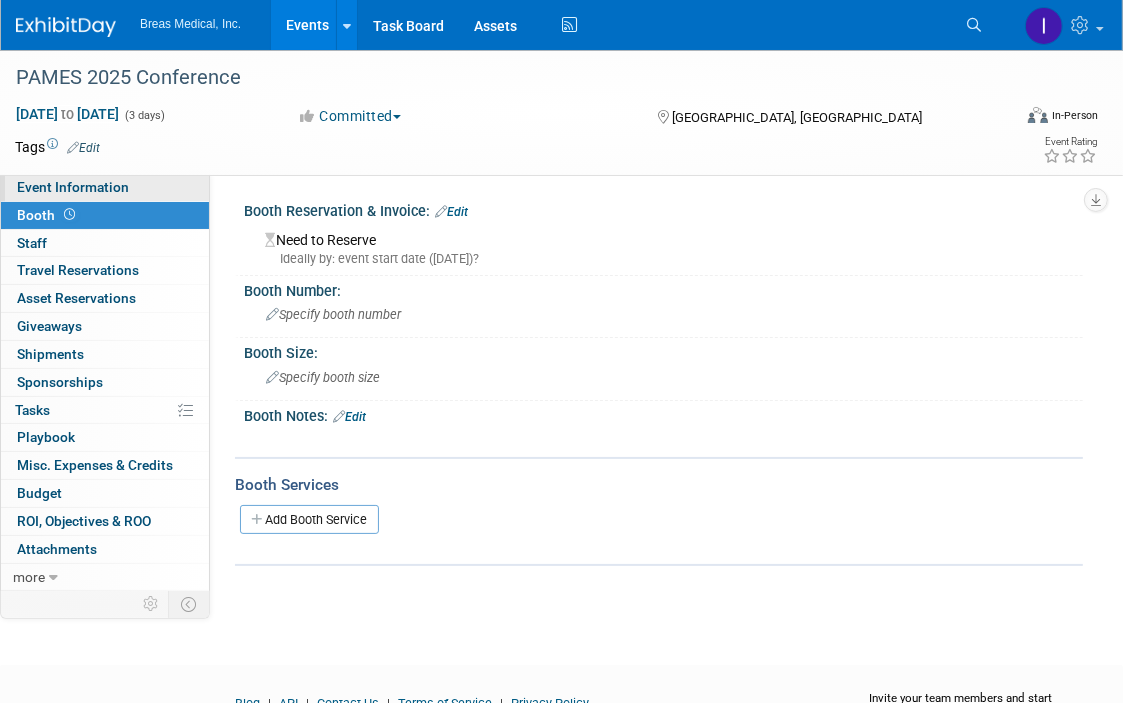 click on "Event Information" at bounding box center [73, 187] 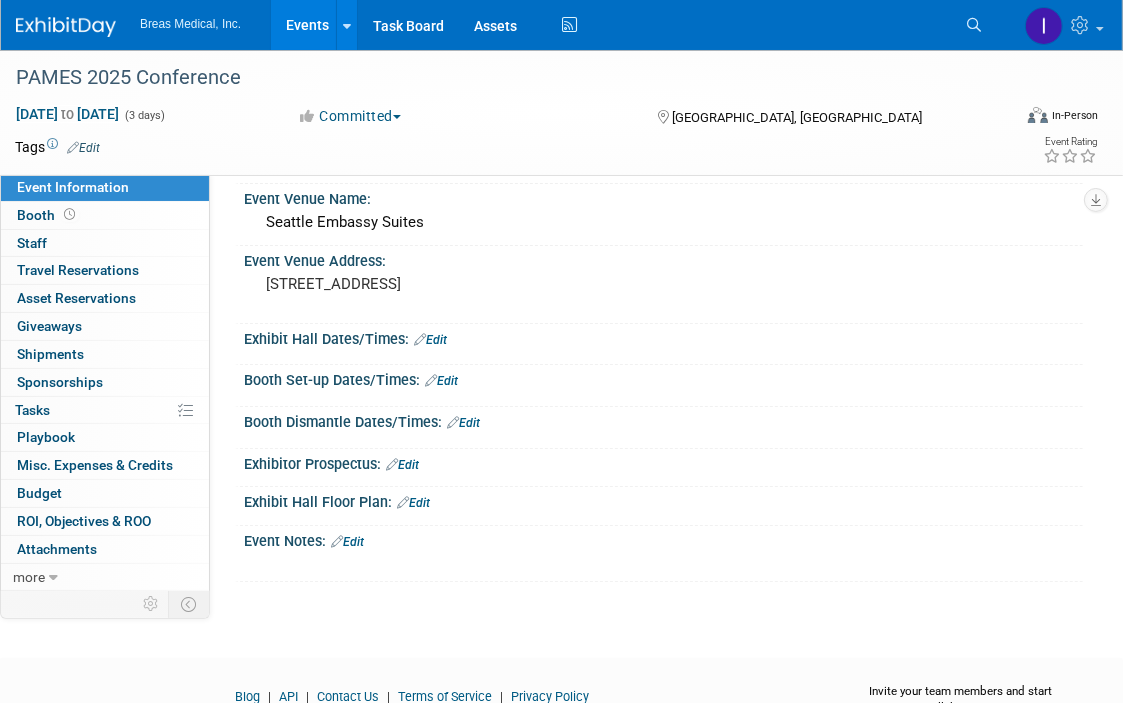 scroll, scrollTop: 163, scrollLeft: 0, axis: vertical 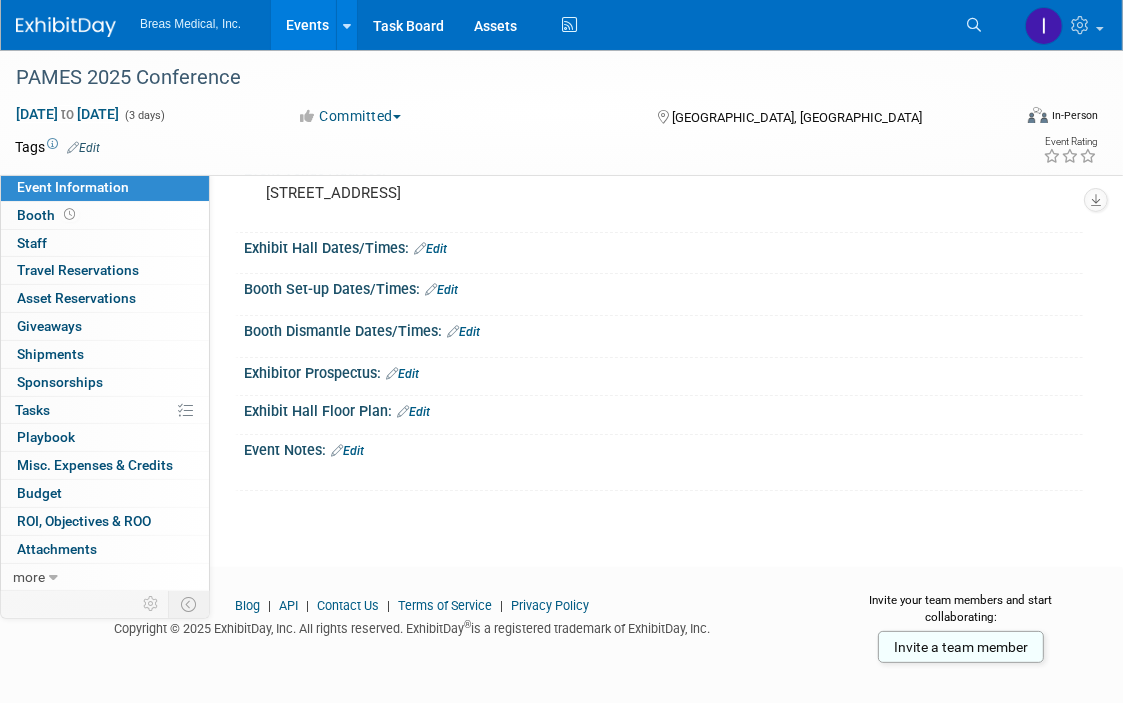 click on "Edit" at bounding box center (347, 451) 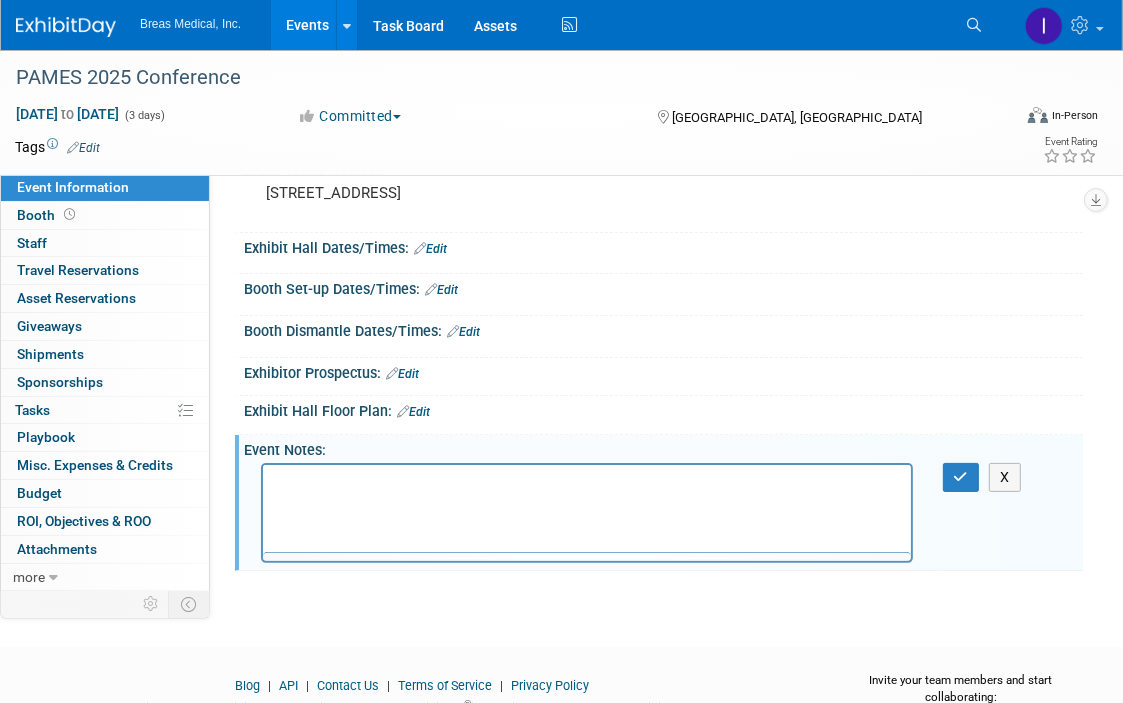 scroll, scrollTop: 0, scrollLeft: 0, axis: both 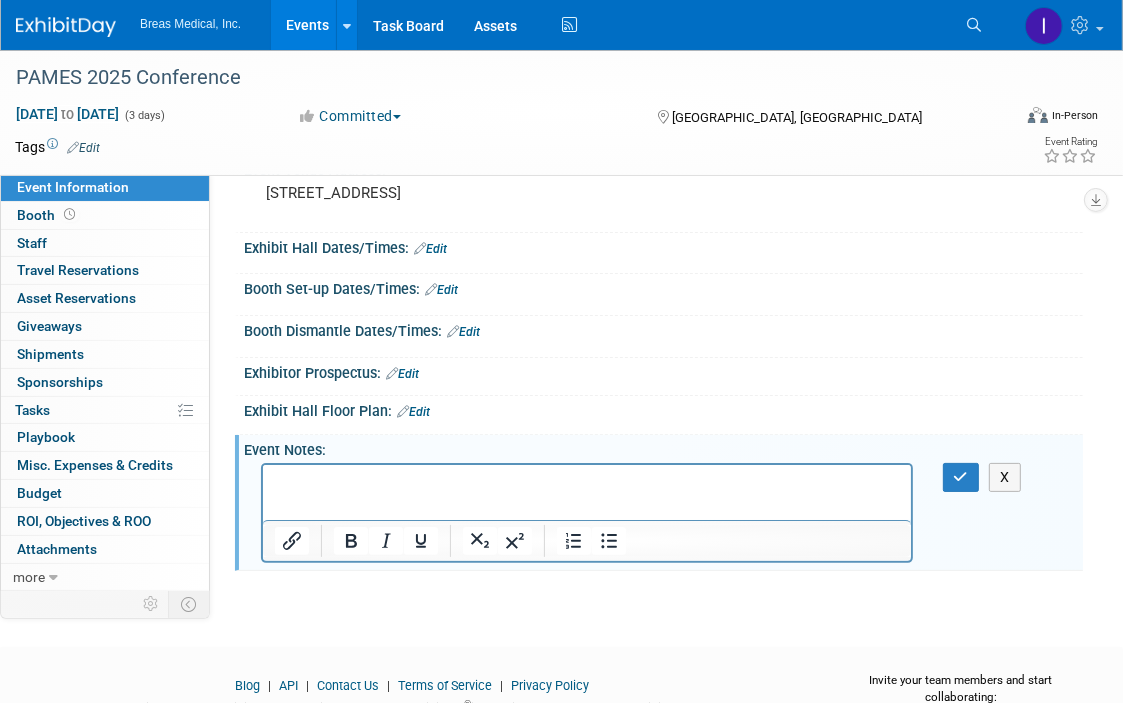 type 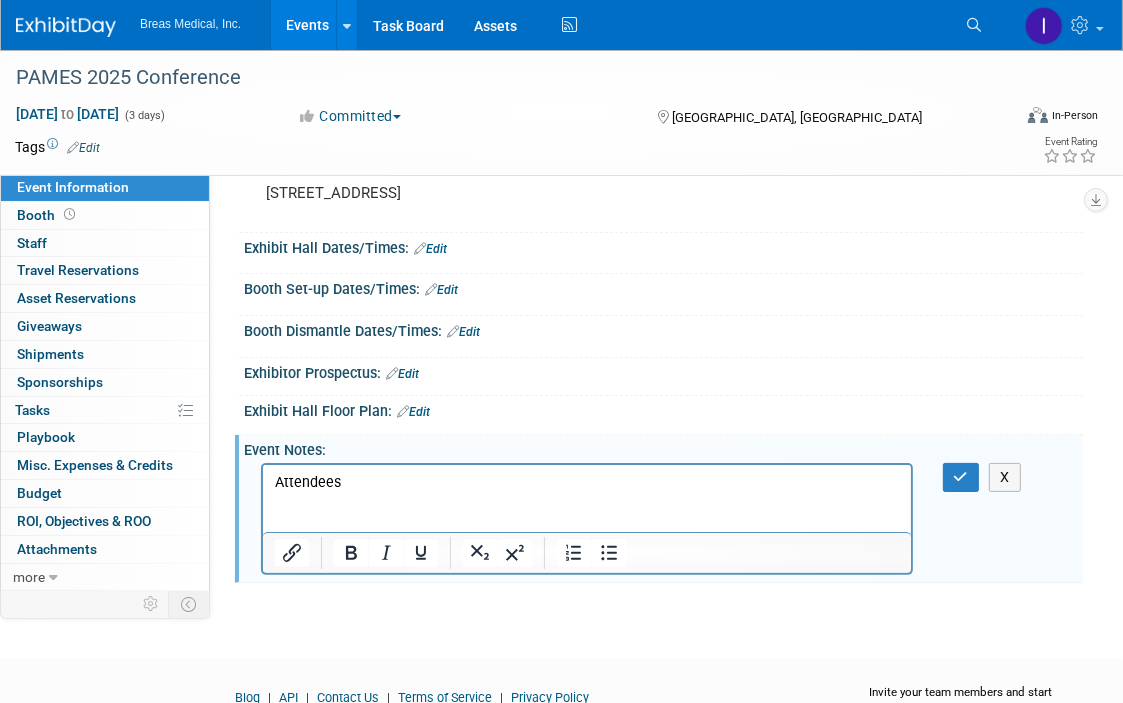 click at bounding box center [586, 502] 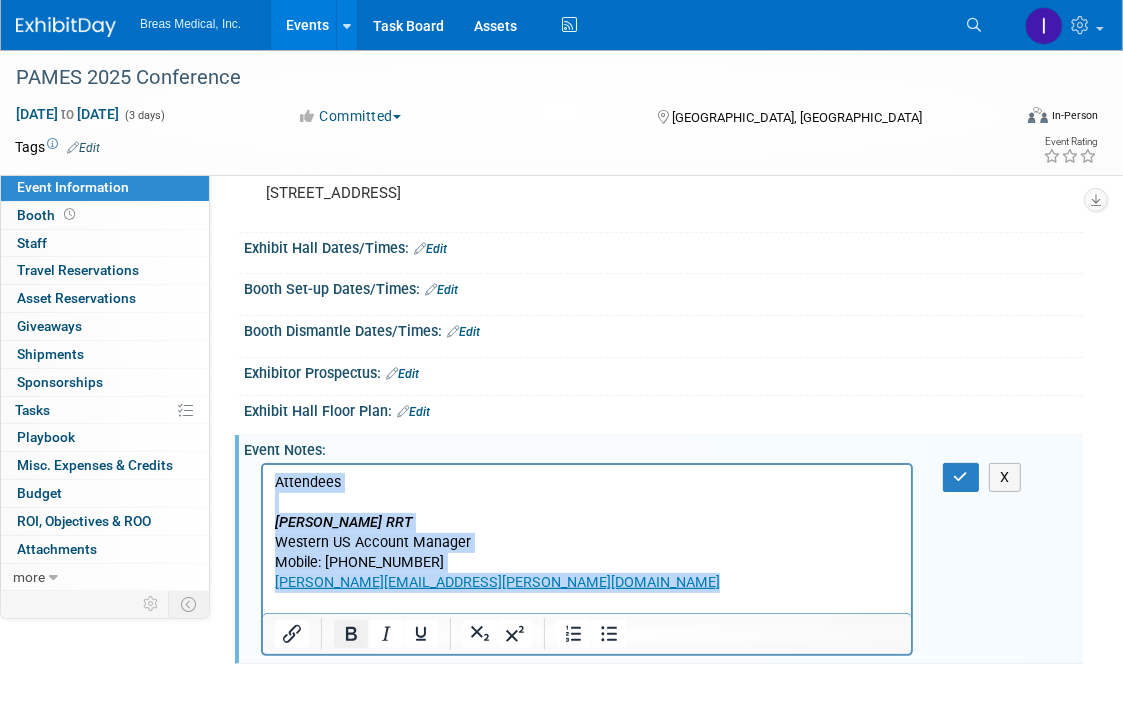 click 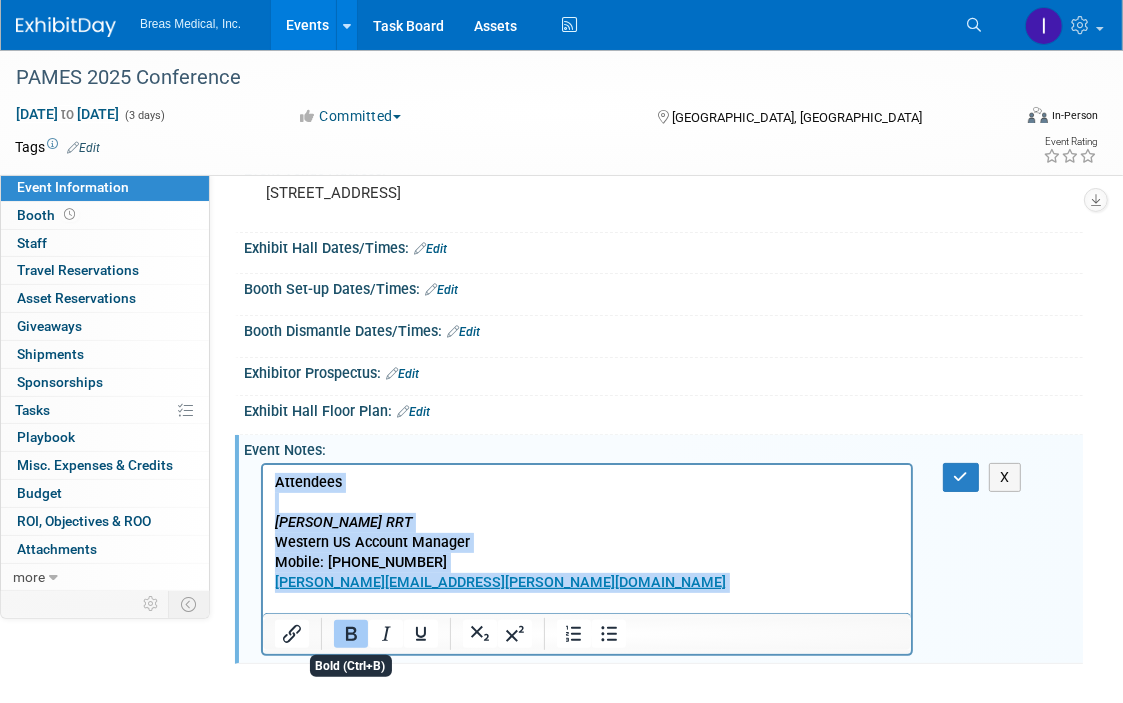 click 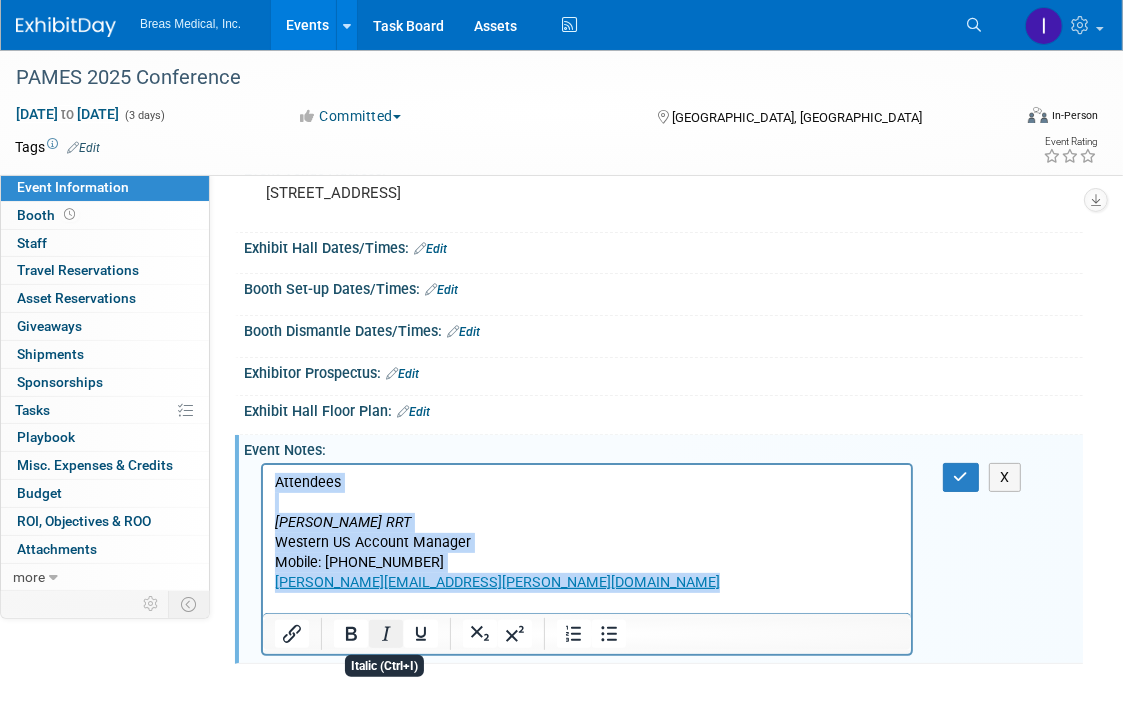 click 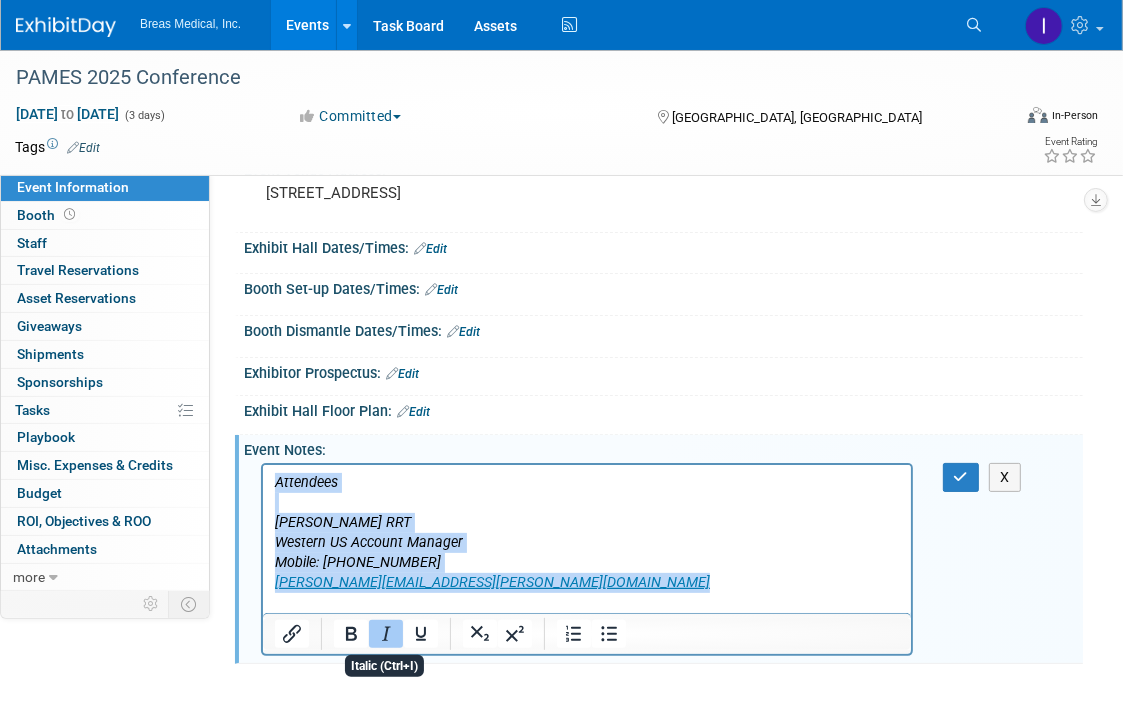 click 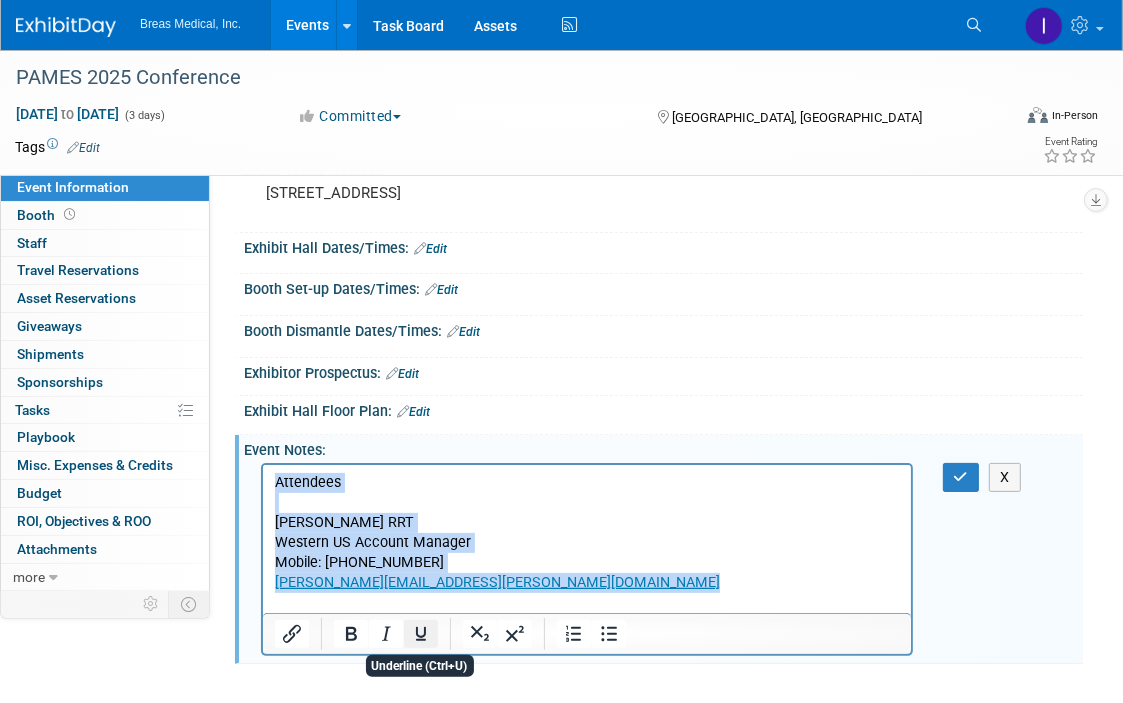 click at bounding box center (421, 634) 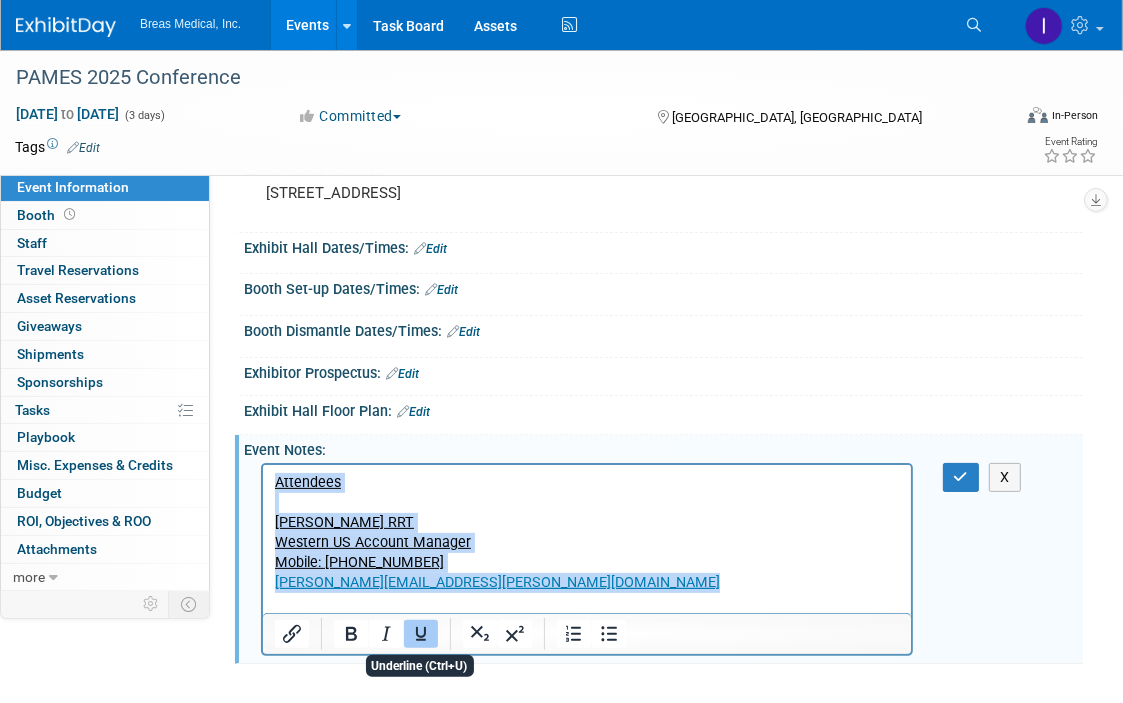 click at bounding box center [421, 634] 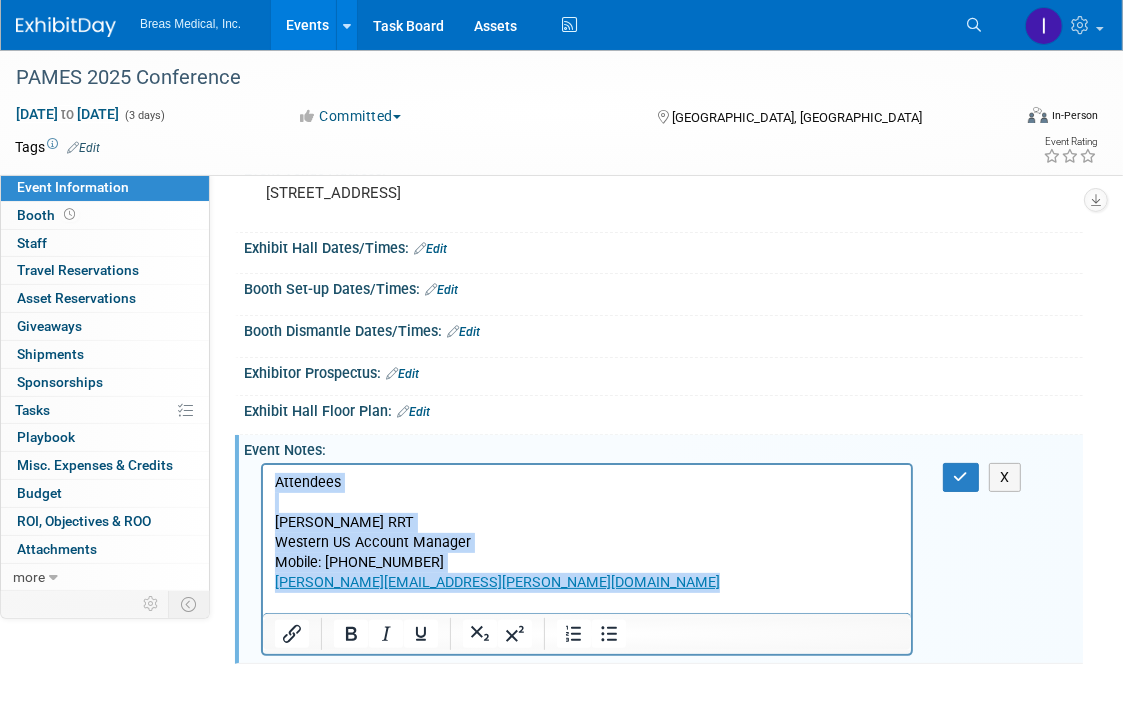 click on "Western US Account Manager" at bounding box center (586, 542) 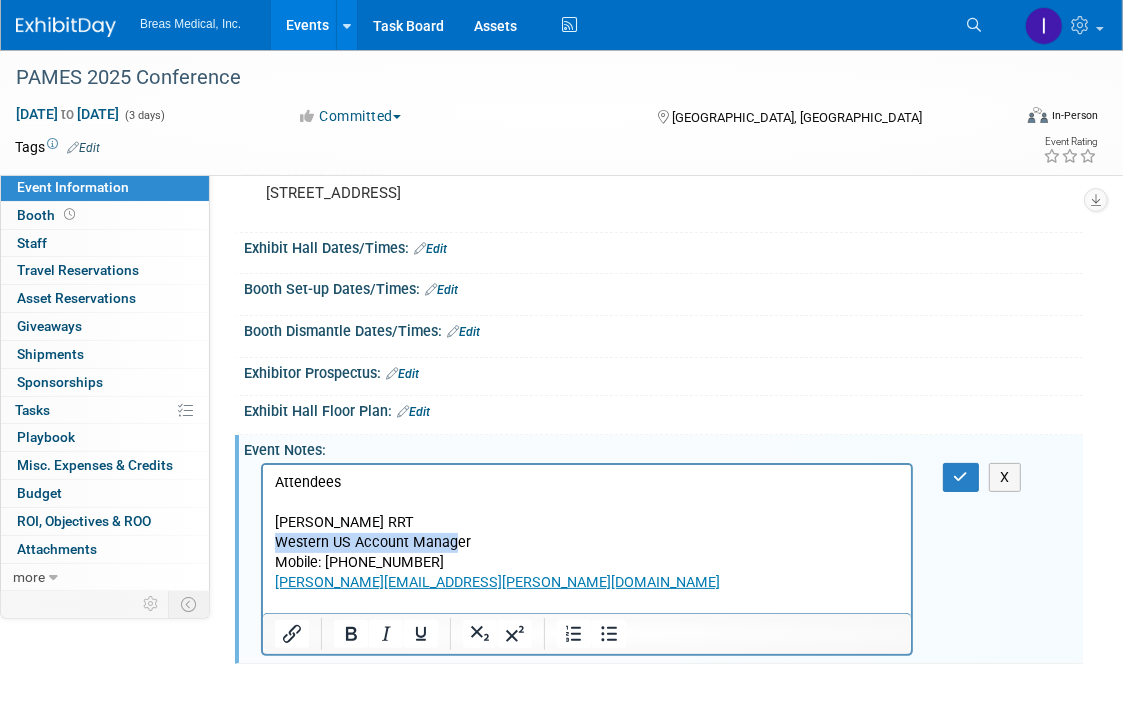 drag, startPoint x: 362, startPoint y: 543, endPoint x: 256, endPoint y: 542, distance: 106.004715 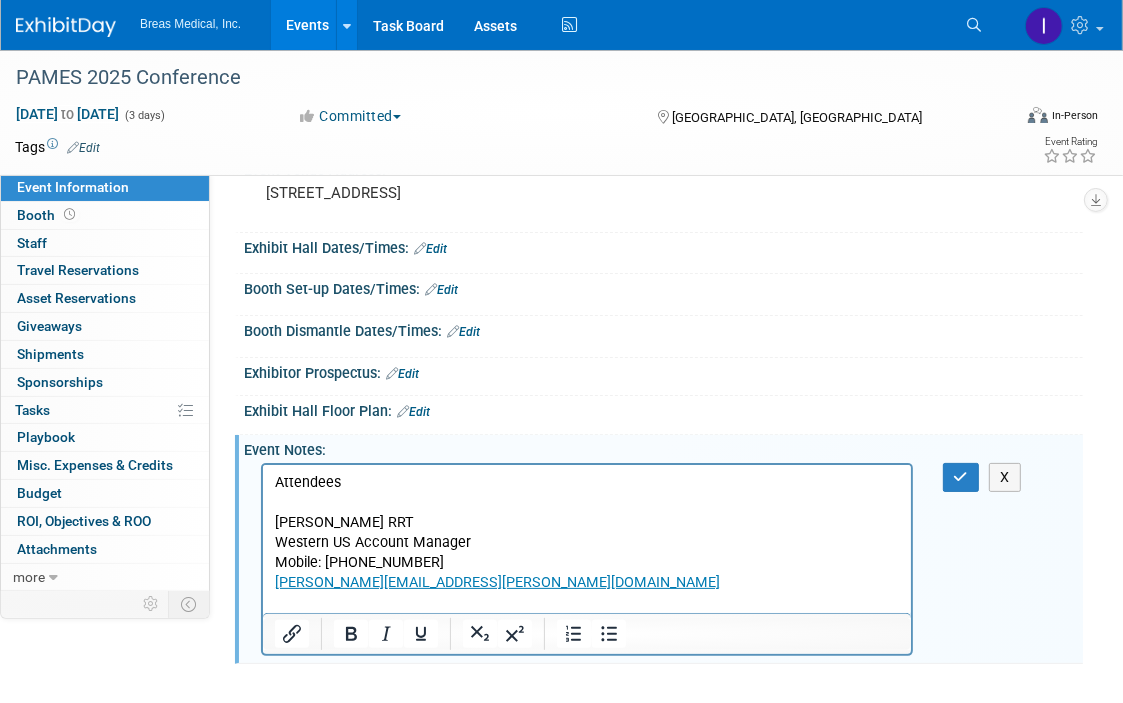 click at bounding box center (586, 602) 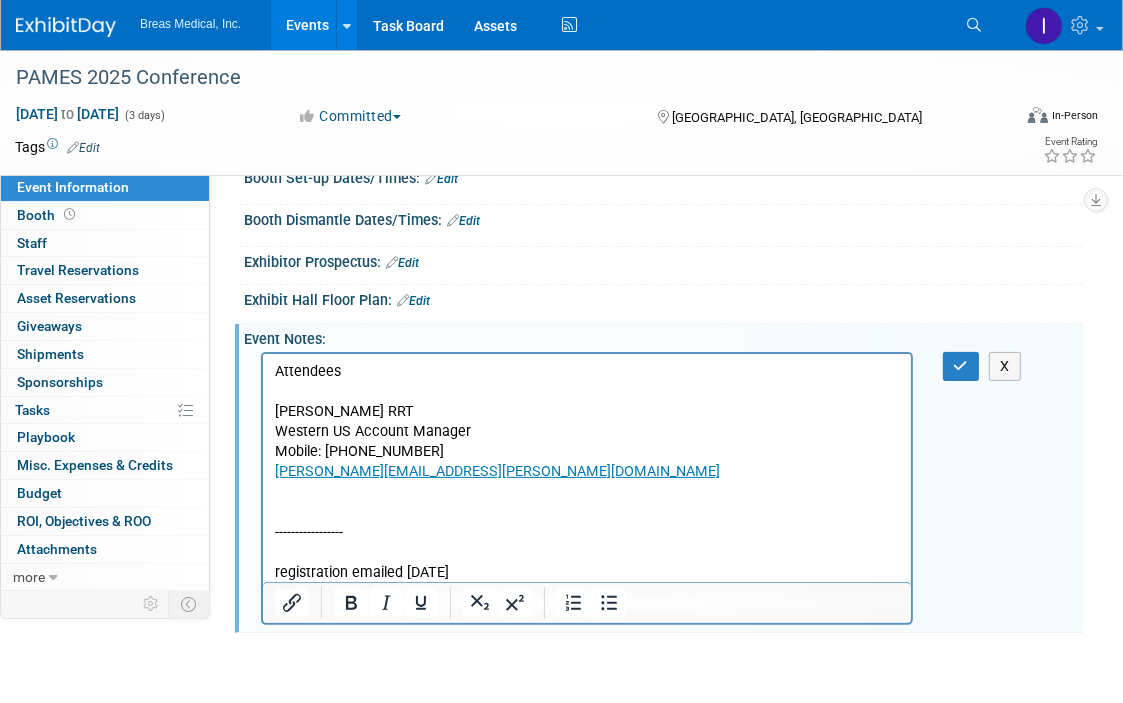 scroll, scrollTop: 416, scrollLeft: 0, axis: vertical 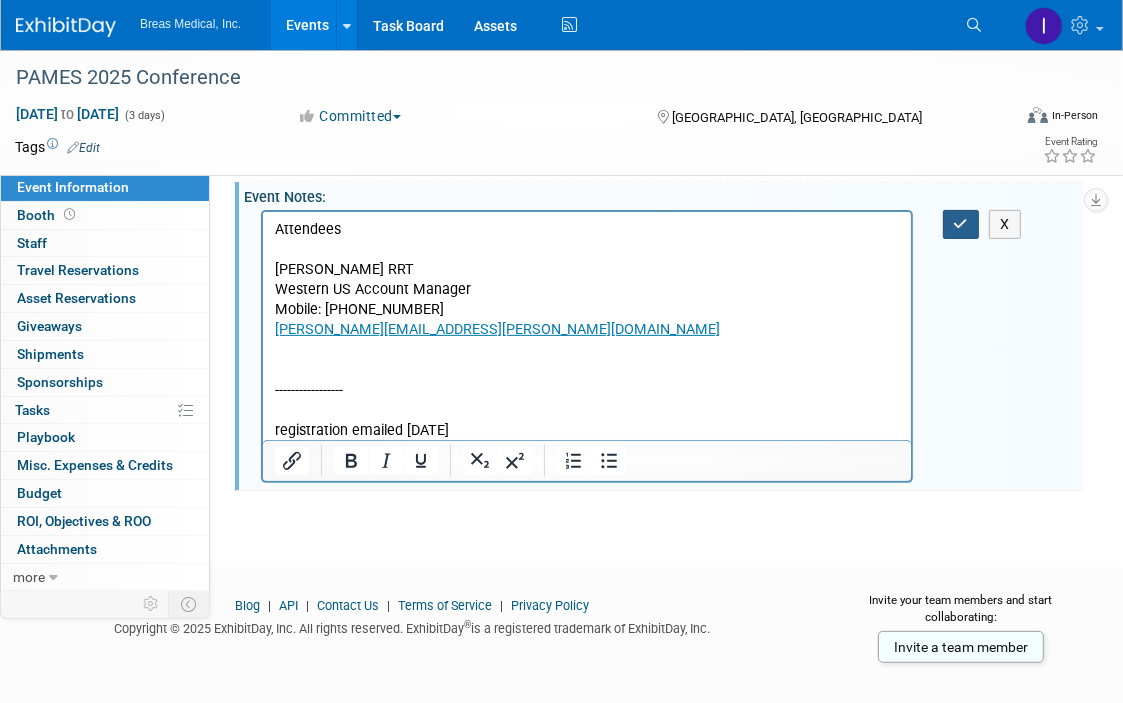 click at bounding box center [961, 224] 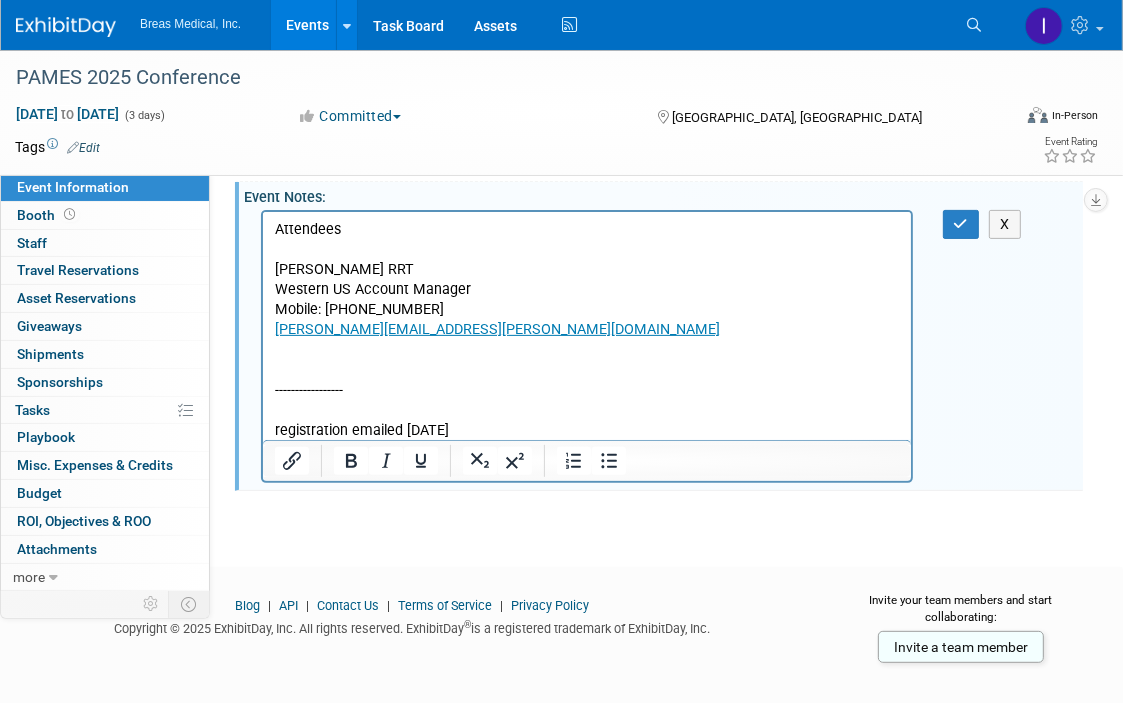 scroll, scrollTop: 384, scrollLeft: 0, axis: vertical 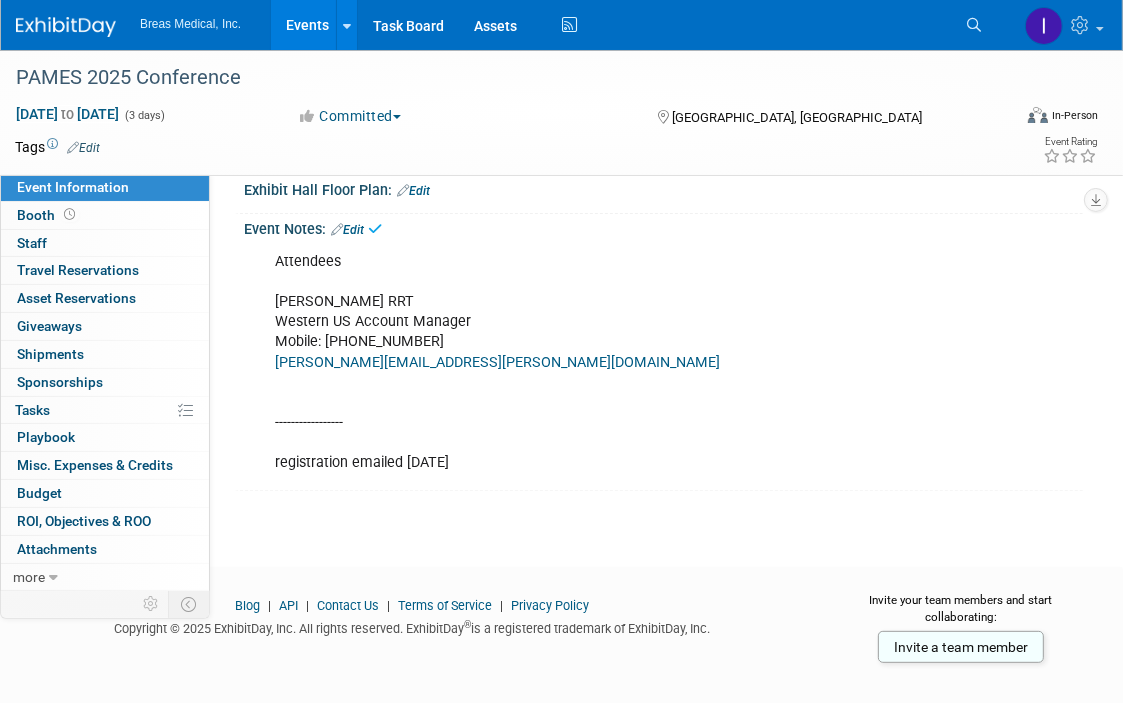 click on "Edit" at bounding box center [347, 230] 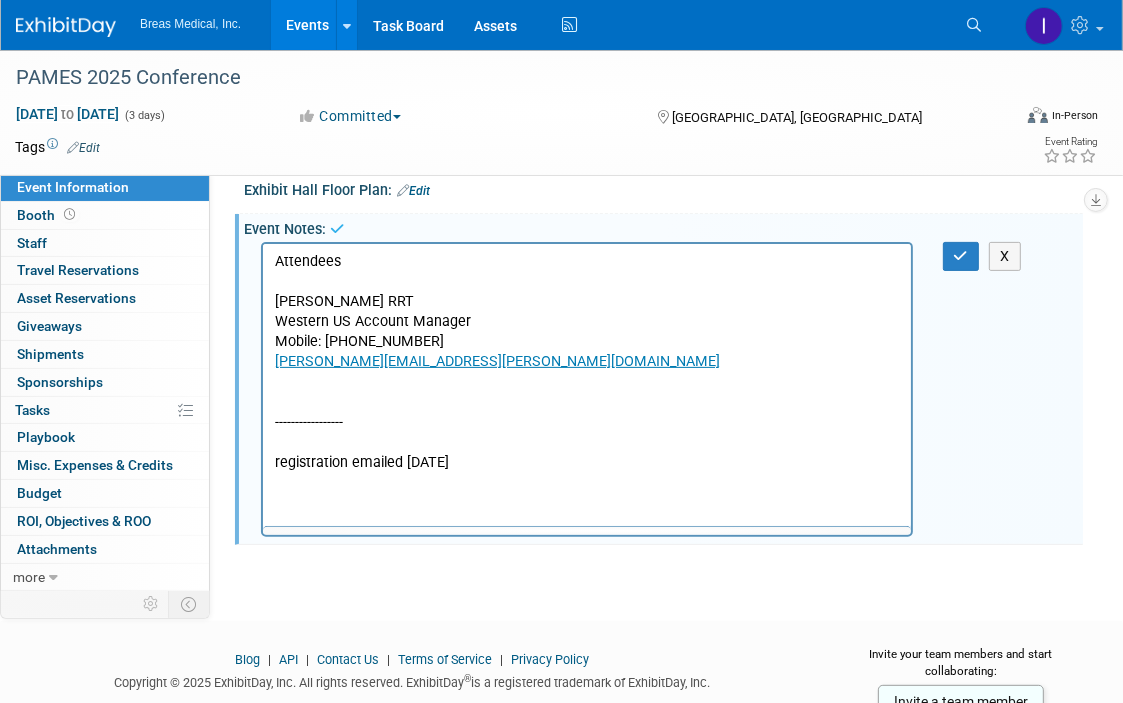 scroll, scrollTop: 0, scrollLeft: 0, axis: both 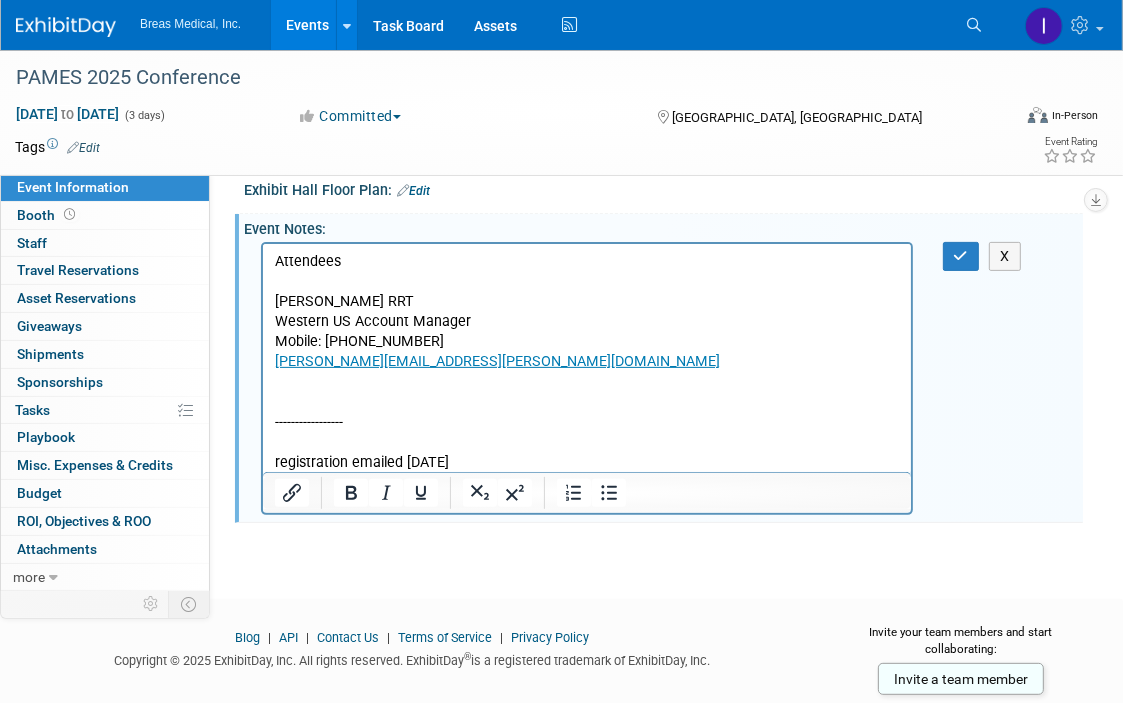click on "Attendees [PERSON_NAME] RRT Western US Account Manager Mobile: [PHONE_NUMBER] [PERSON_NAME][EMAIL_ADDRESS][PERSON_NAME][DOMAIN_NAME] ----------------- registration emailed [DATE]" at bounding box center [586, 362] 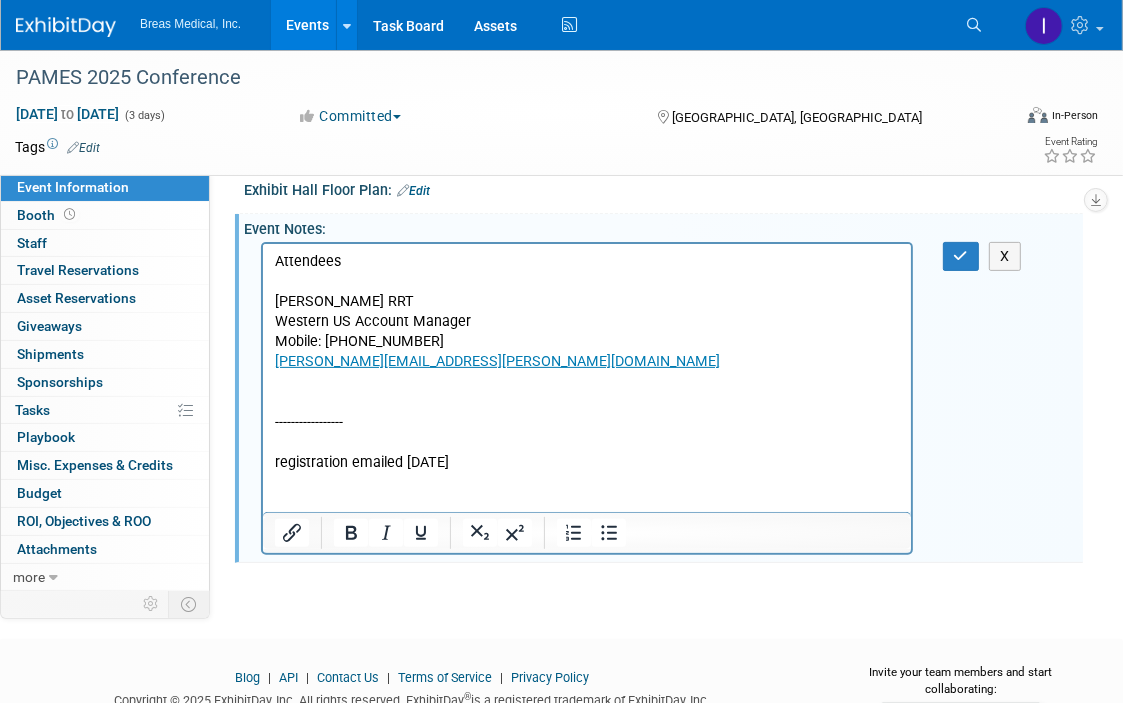 type 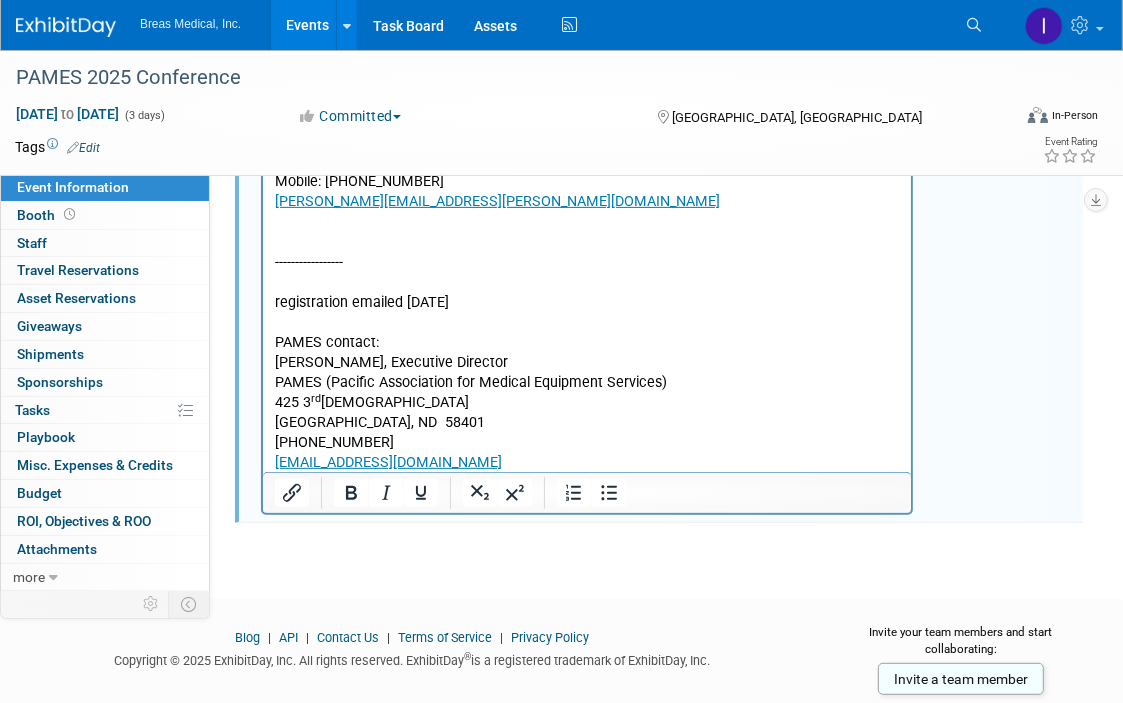 scroll, scrollTop: 576, scrollLeft: 0, axis: vertical 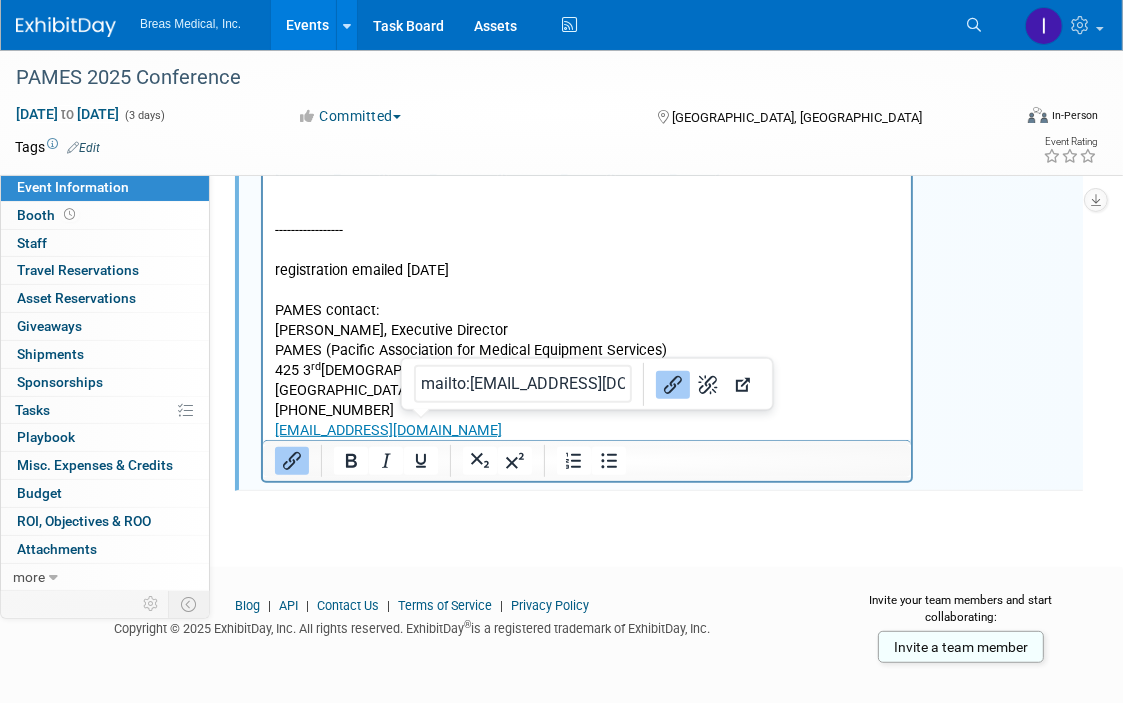 click on "[EMAIL_ADDRESS][DOMAIN_NAME]" at bounding box center [586, 431] 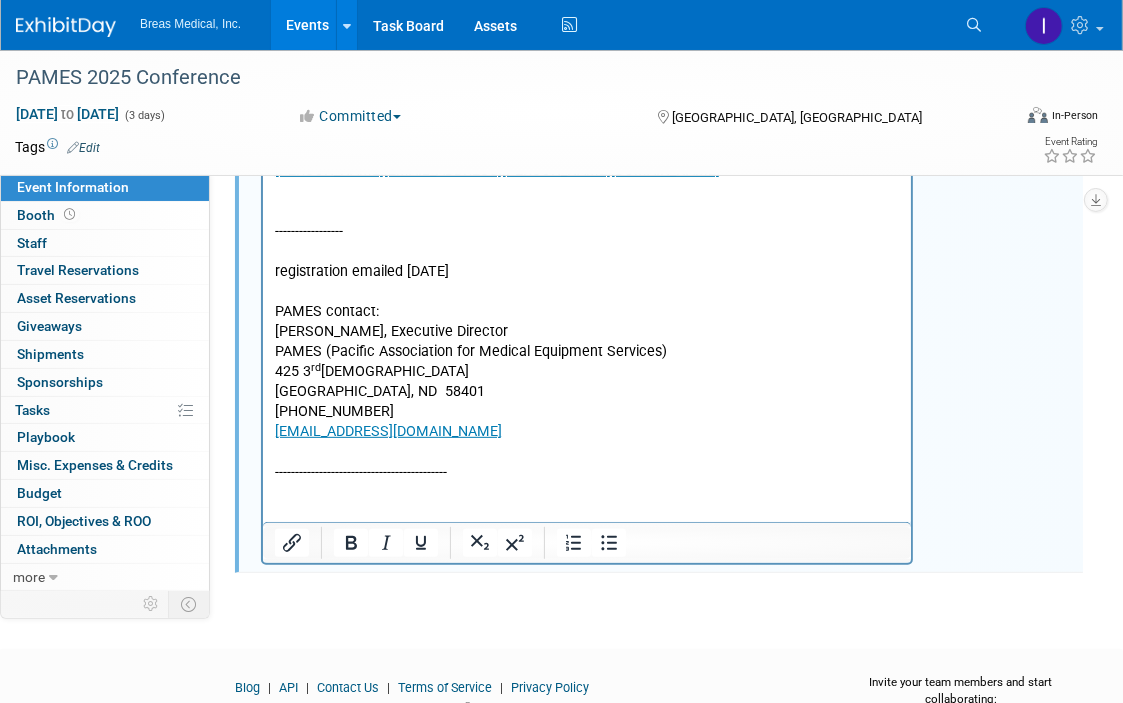 scroll, scrollTop: 176, scrollLeft: 0, axis: vertical 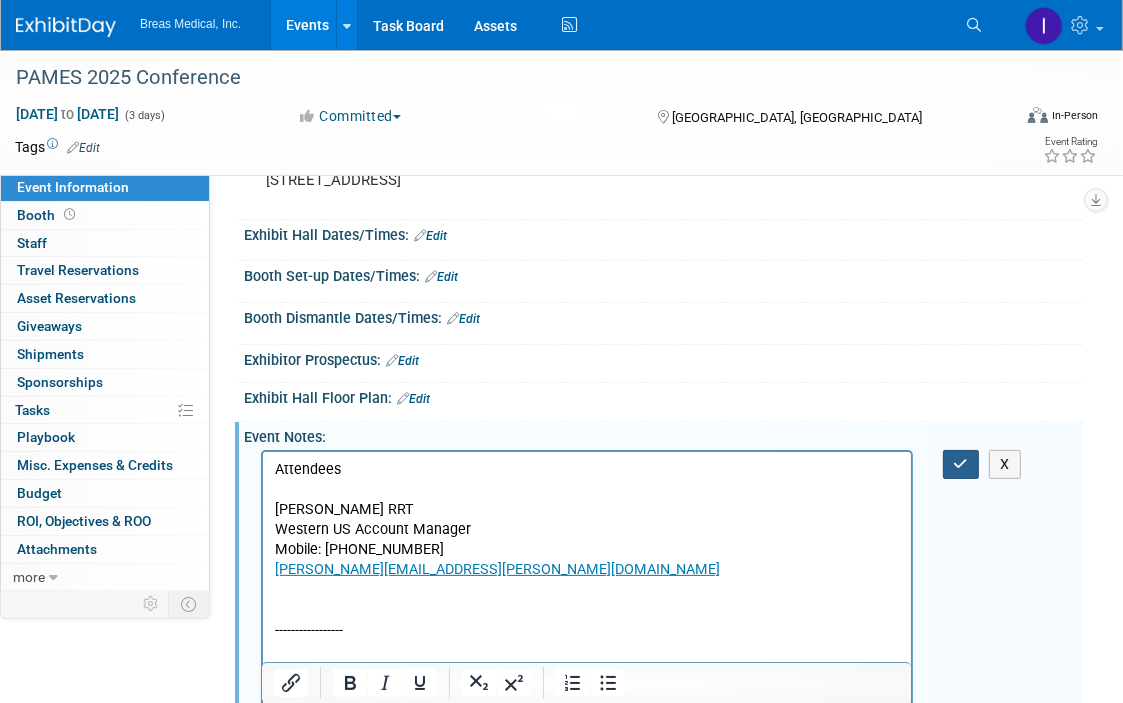 click at bounding box center (961, 464) 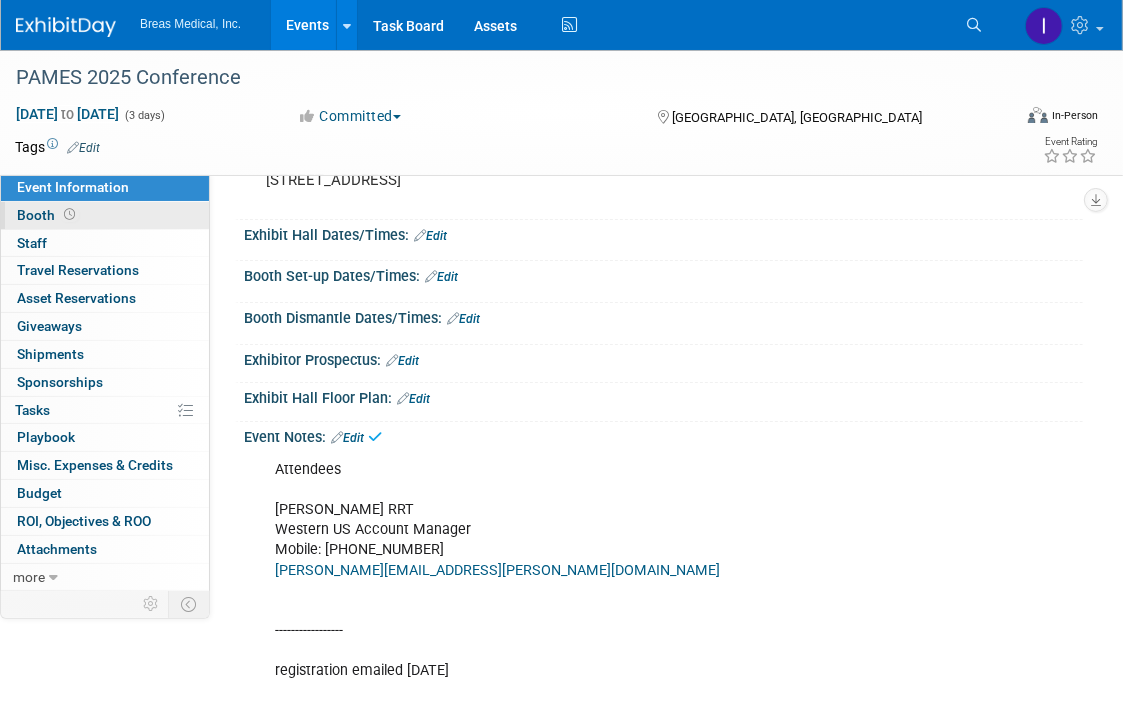 click on "Booth" at bounding box center (48, 215) 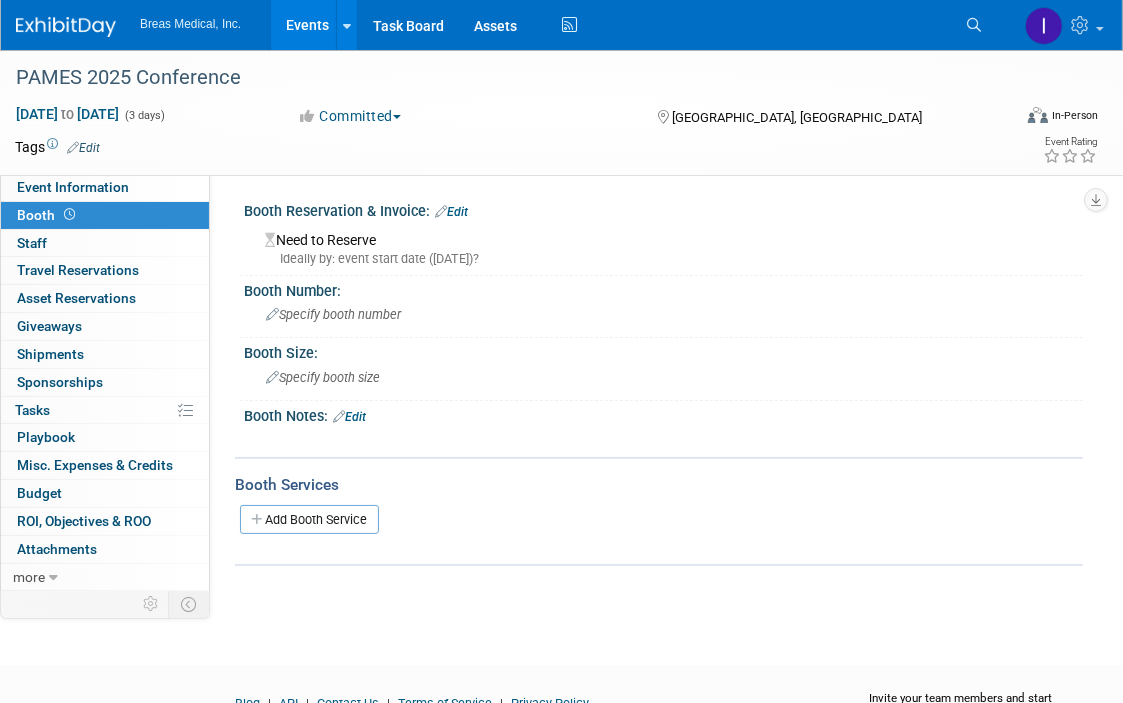 click on "Edit" at bounding box center [451, 212] 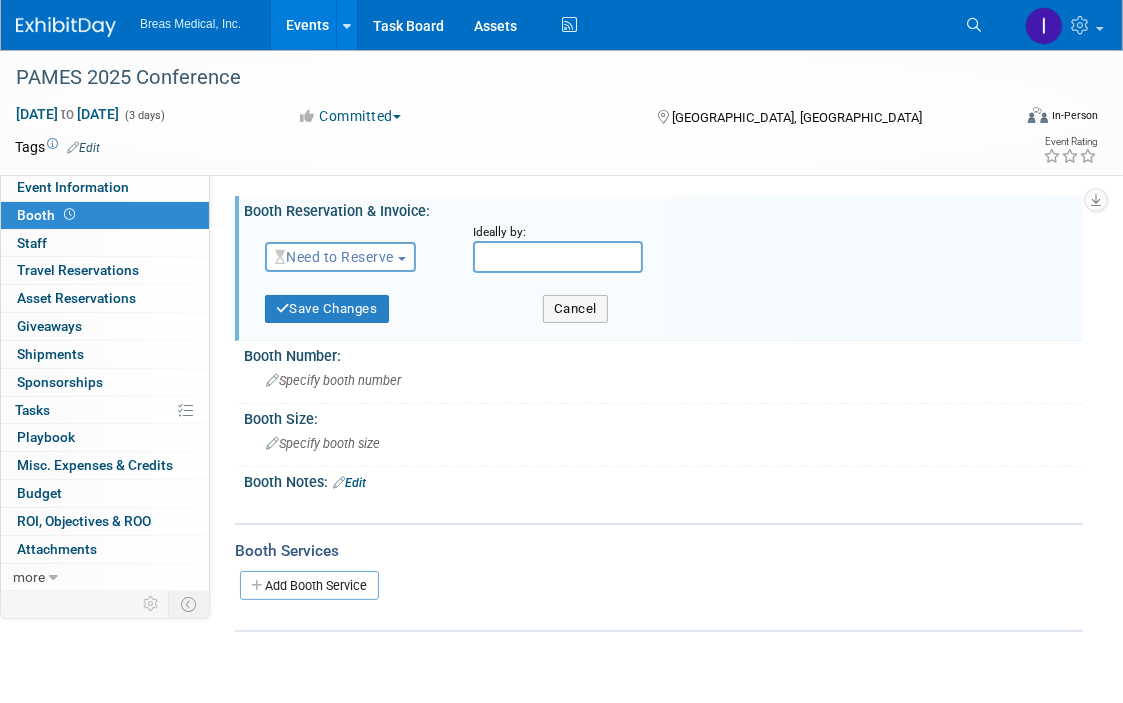 click on "Need to Reserve" at bounding box center [334, 257] 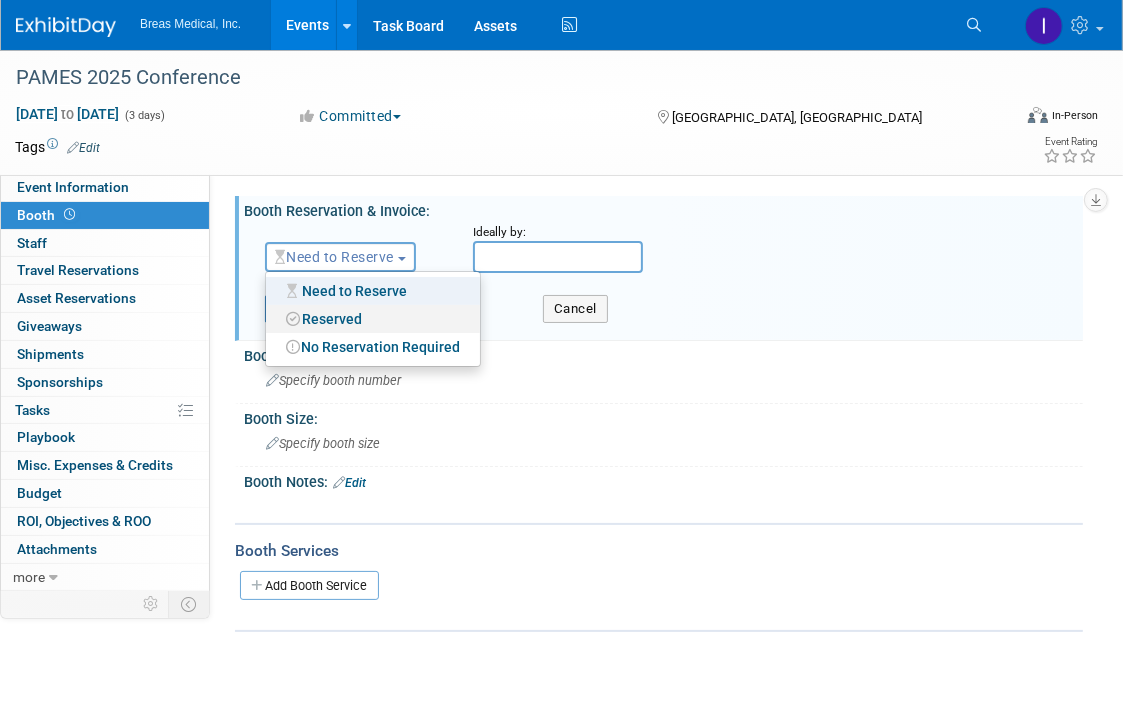 click on "Reserved" at bounding box center [373, 319] 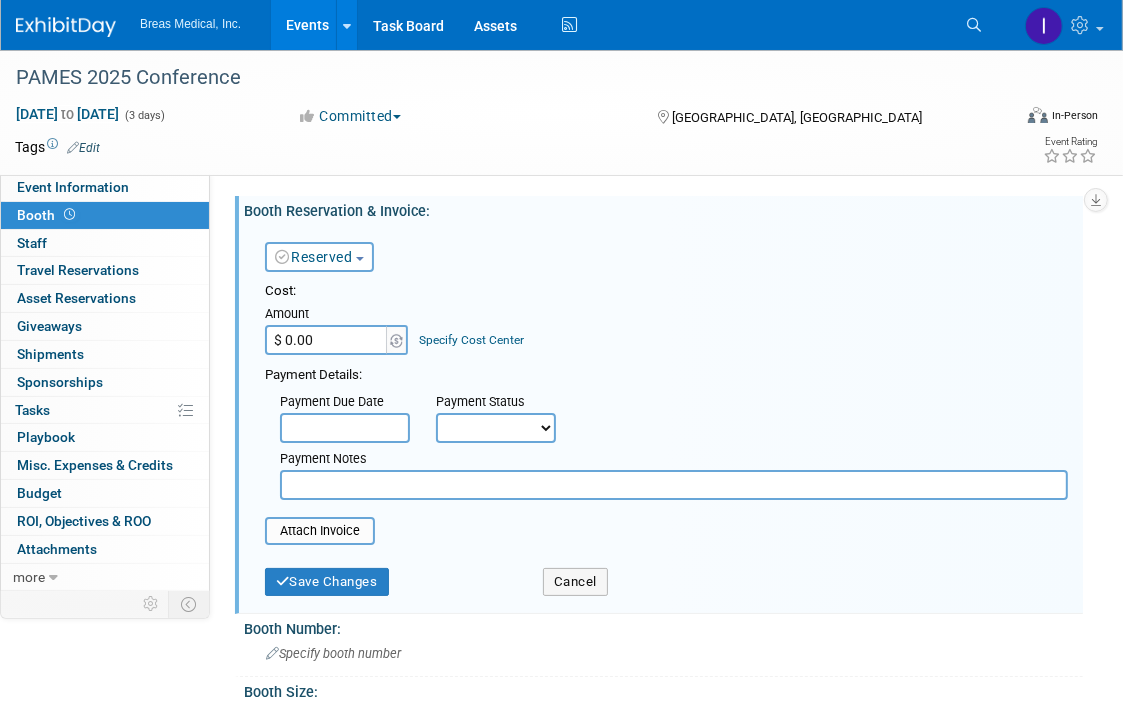click on "$ 0.00" at bounding box center [327, 340] 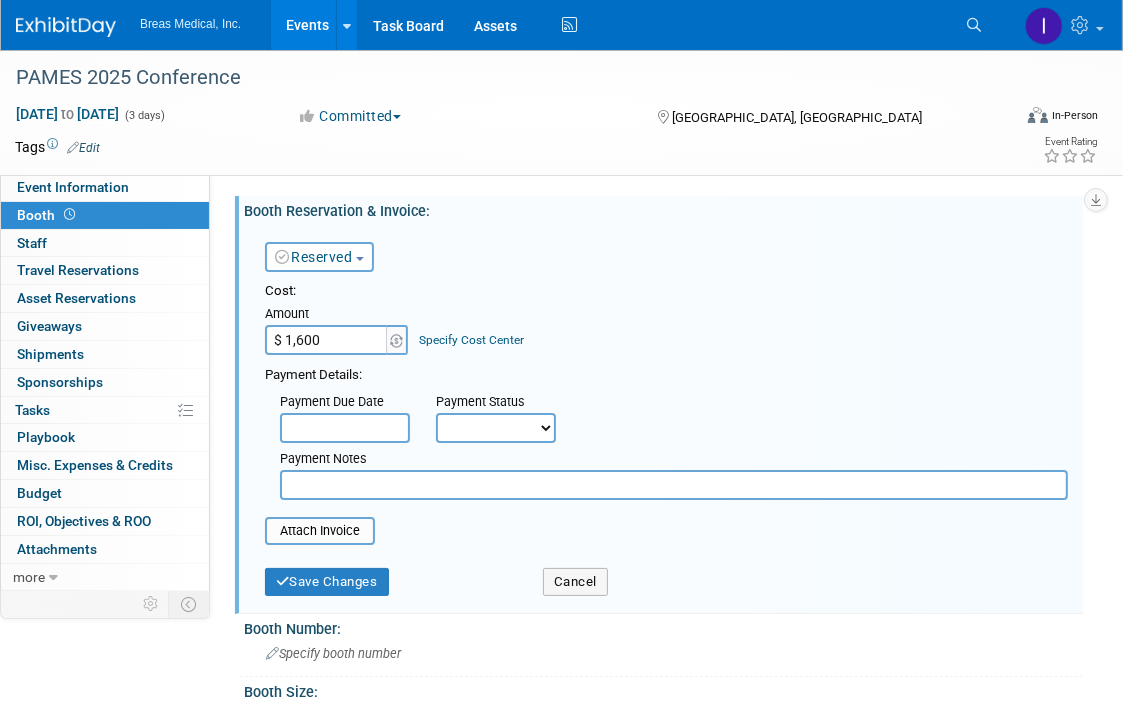type on "$ 1,600.00" 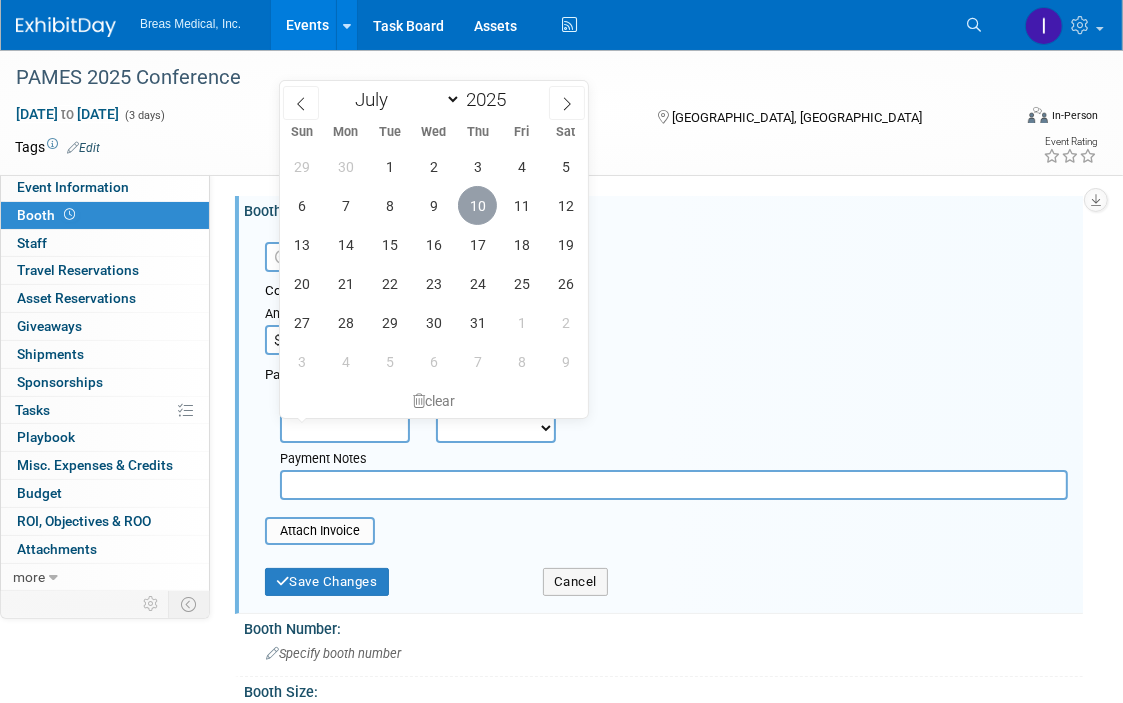click on "10" at bounding box center [477, 205] 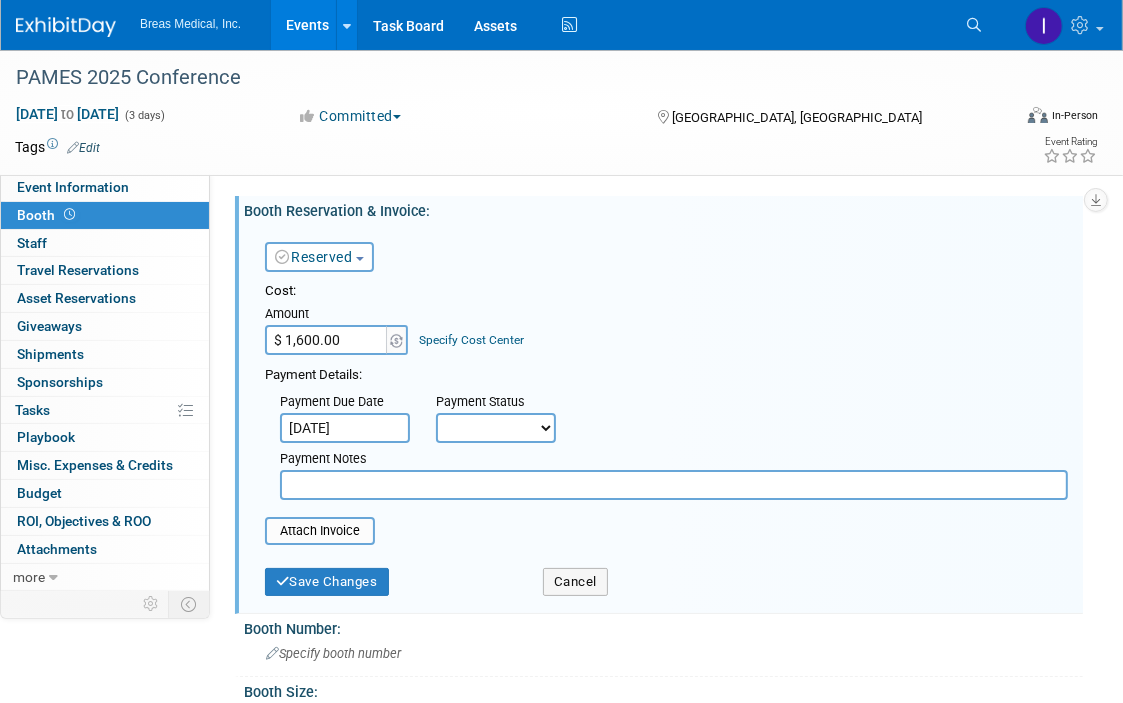 click on "Not Paid Yet
Partially Paid
Paid in Full" at bounding box center [496, 428] 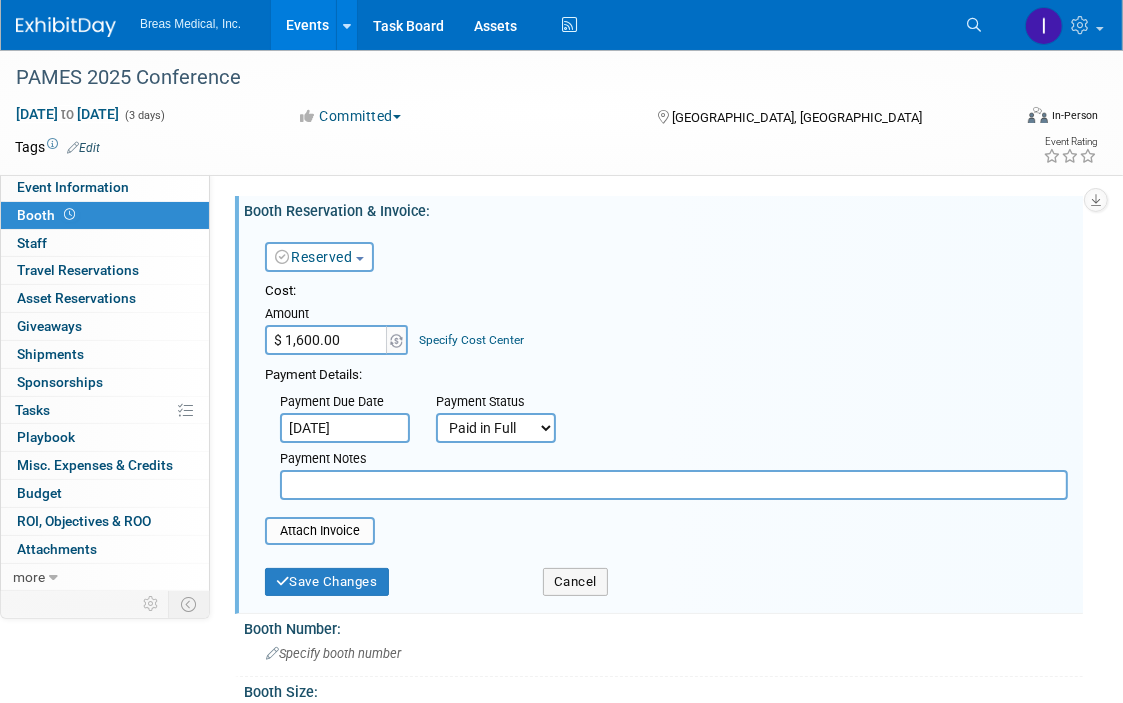 click on "Not Paid Yet
Partially Paid
Paid in Full" at bounding box center [496, 428] 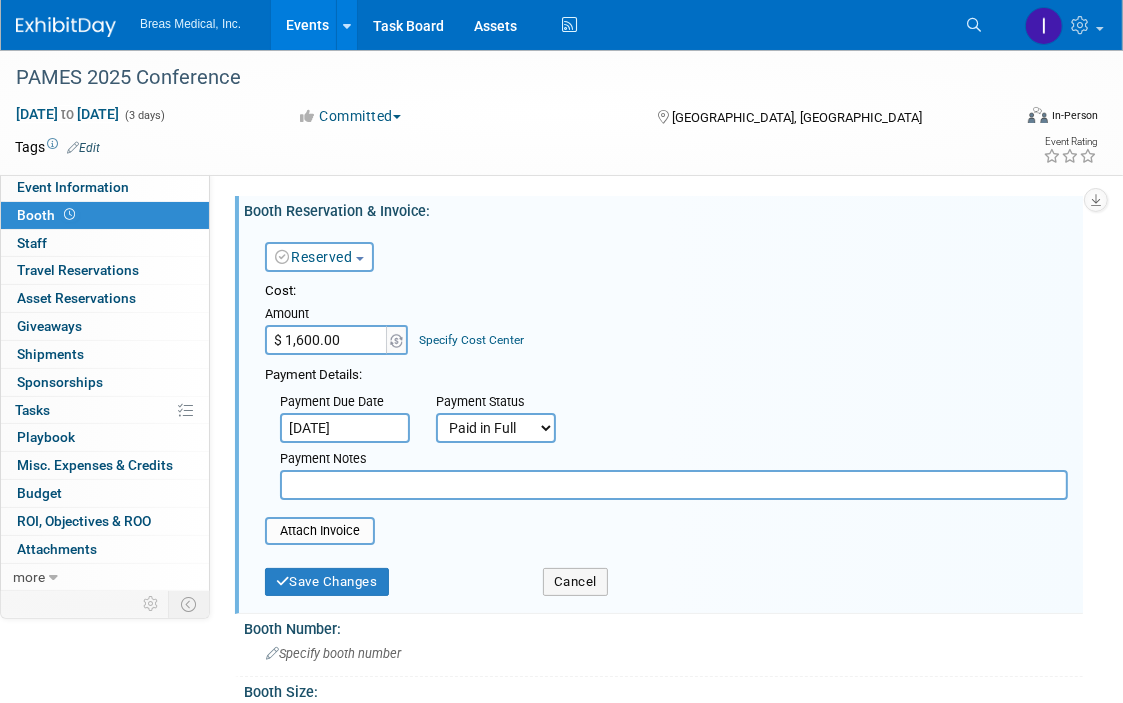 click at bounding box center [674, 485] 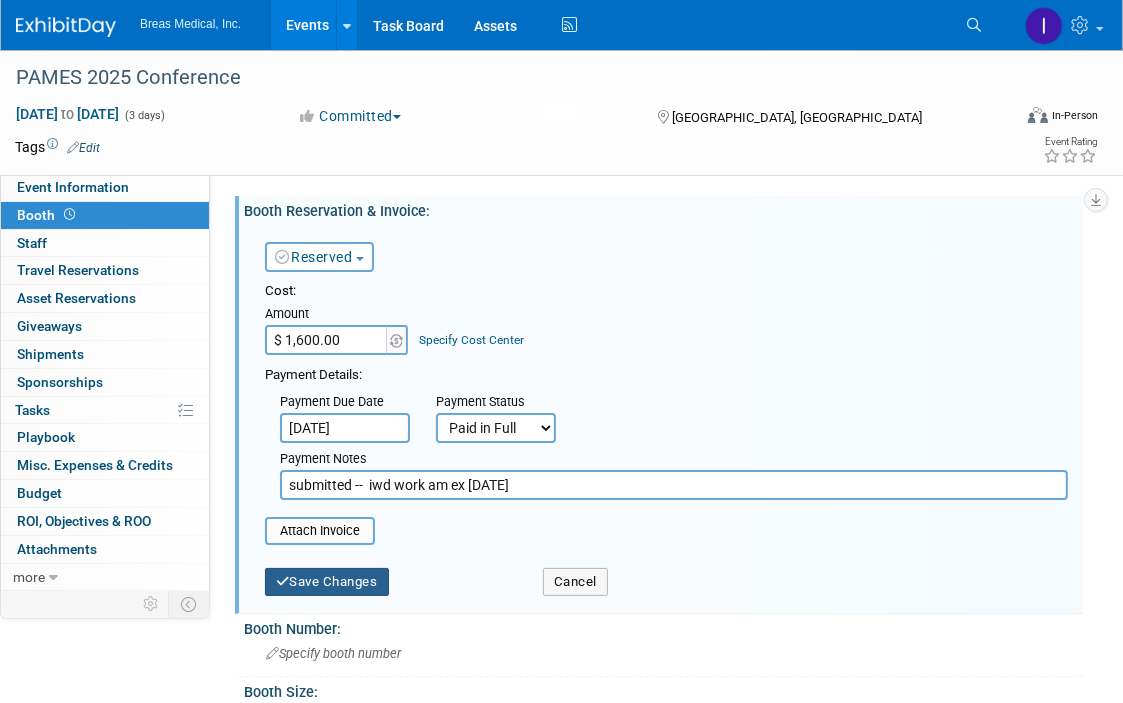 type on "submitted --  iwd work am ex [DATE]" 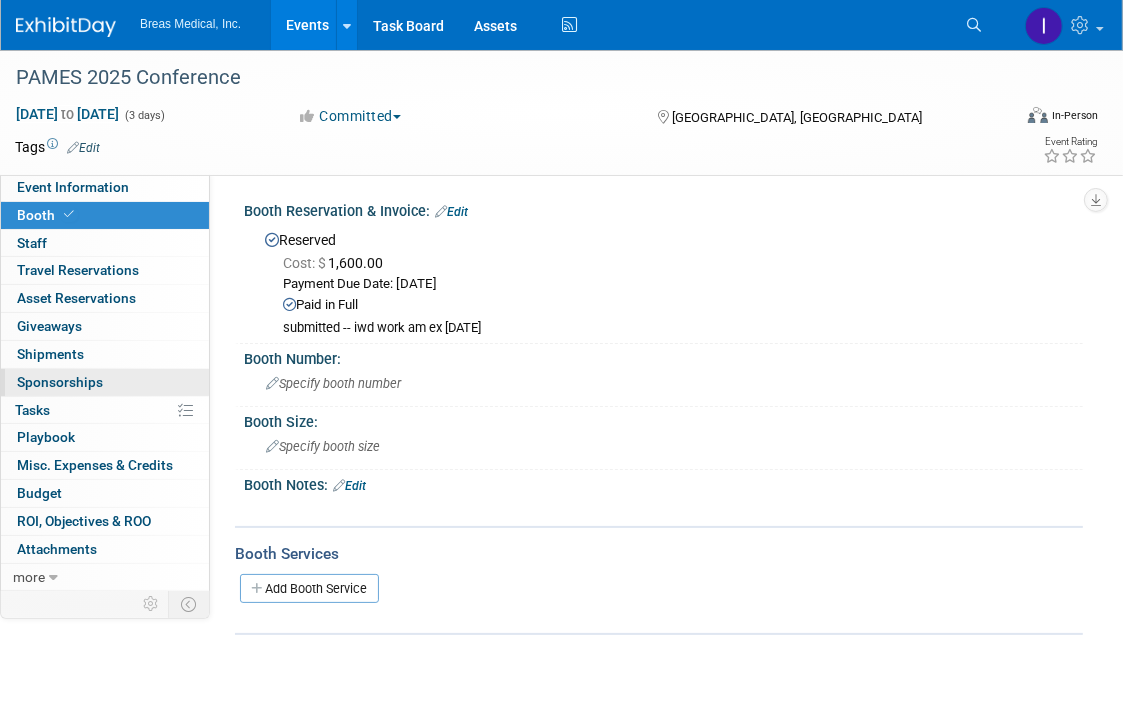 click on "Sponsorships 0" at bounding box center [60, 382] 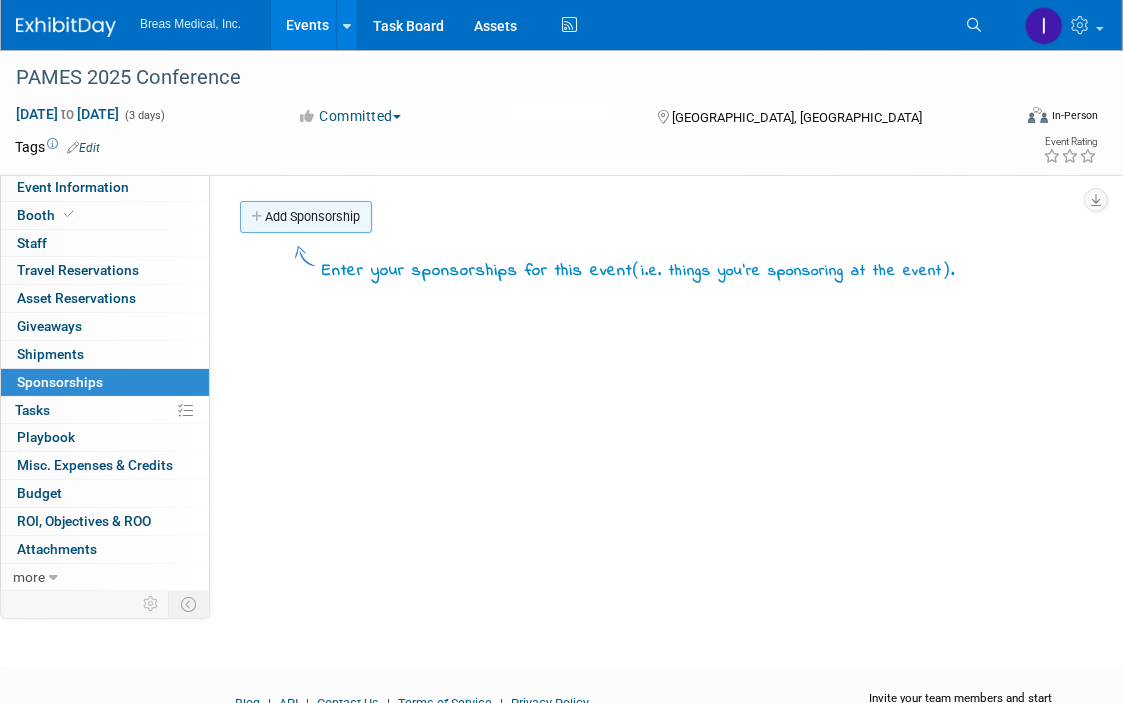 click on "Add Sponsorship" at bounding box center [306, 217] 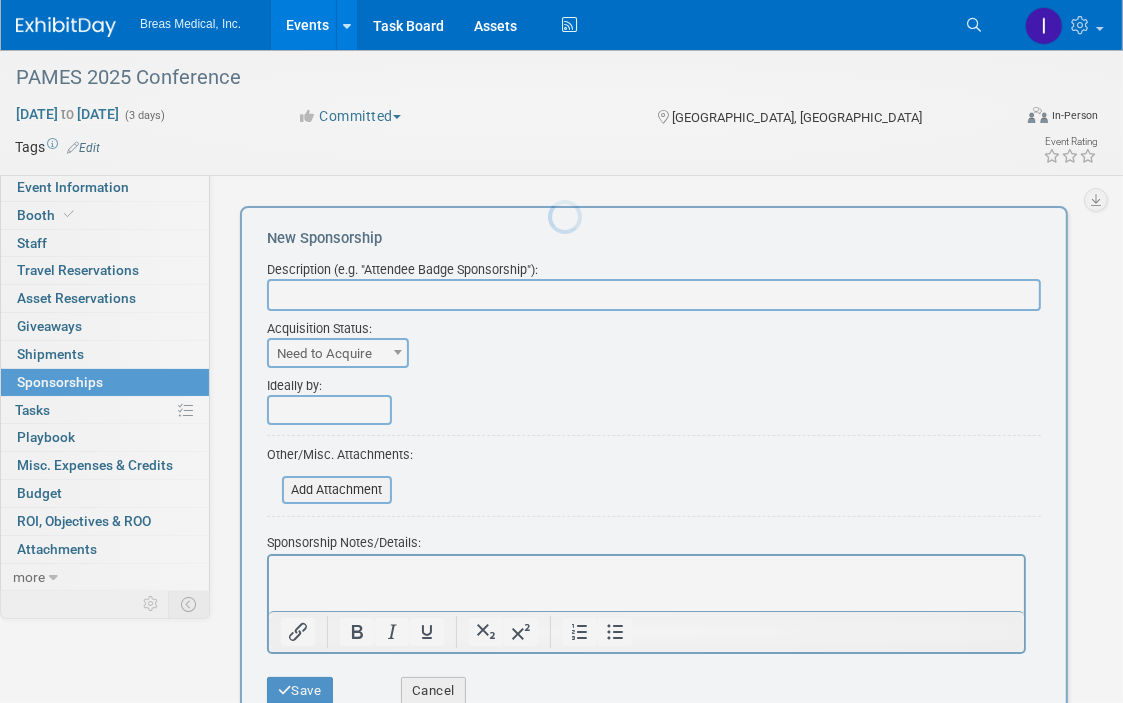 scroll, scrollTop: 0, scrollLeft: 0, axis: both 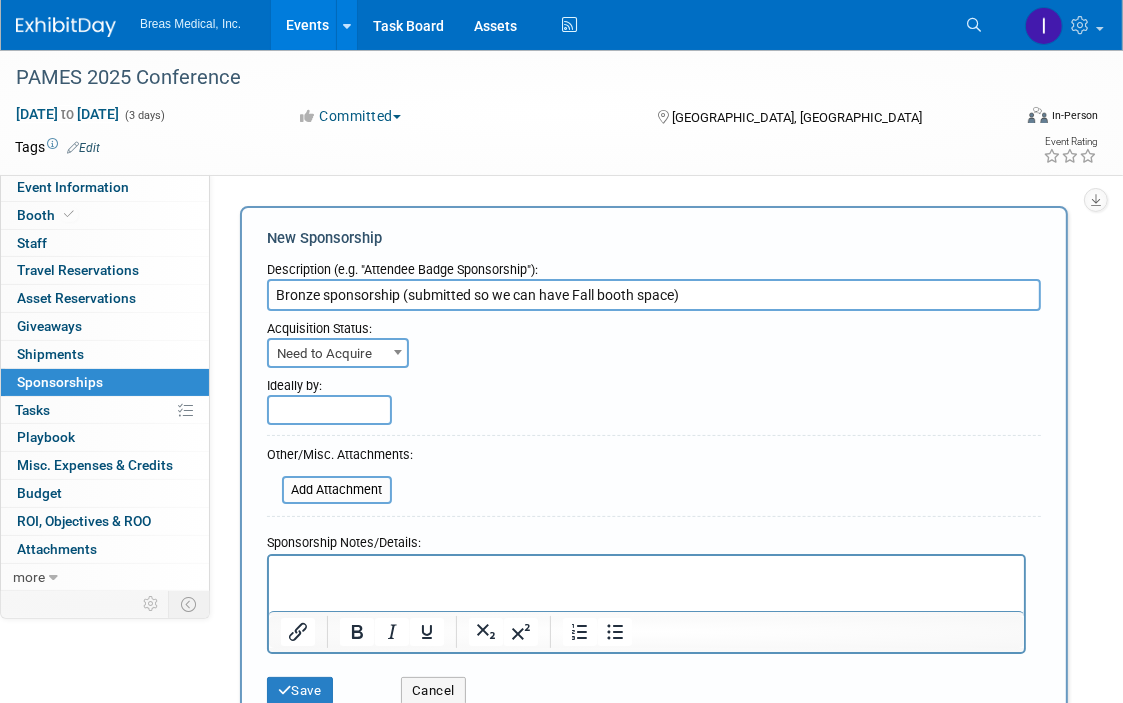 click on "New Sponsorship
Description (e.g. "Attendee Badge Sponsorship"):
Bronze sponsorship (submitted so we can have Fall booth space)
Acquisition Status:
Need to Acquire
Already Acquired
Need to Acquire" at bounding box center [654, 471] 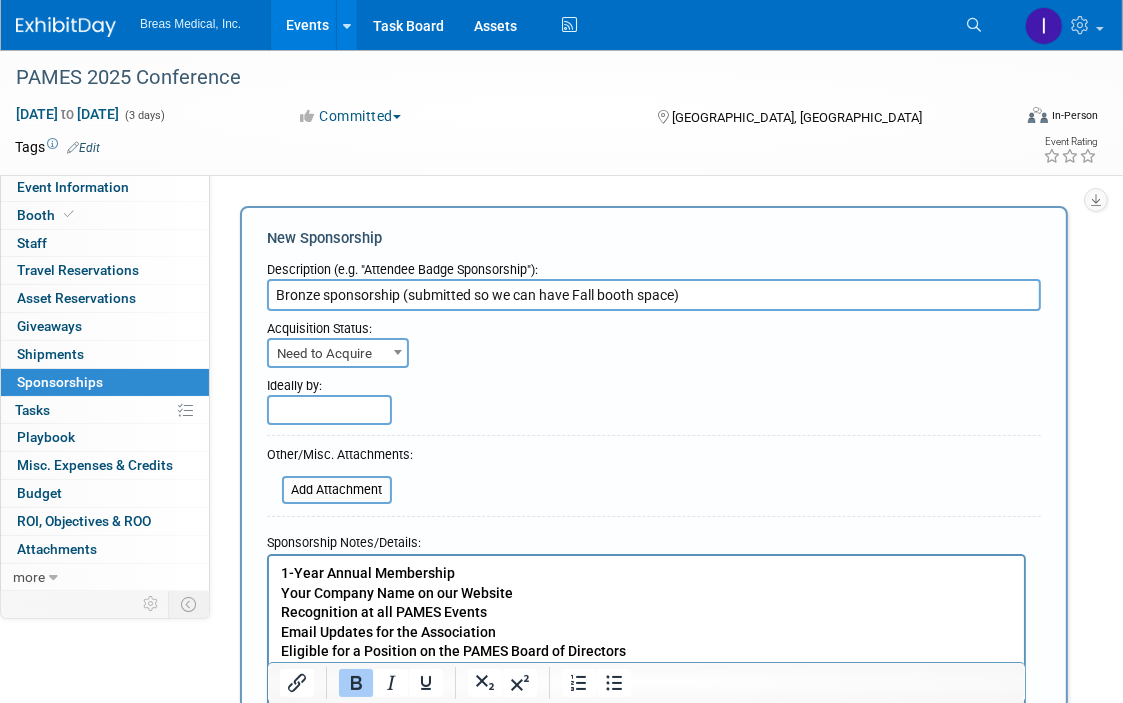 scroll, scrollTop: 55, scrollLeft: 0, axis: vertical 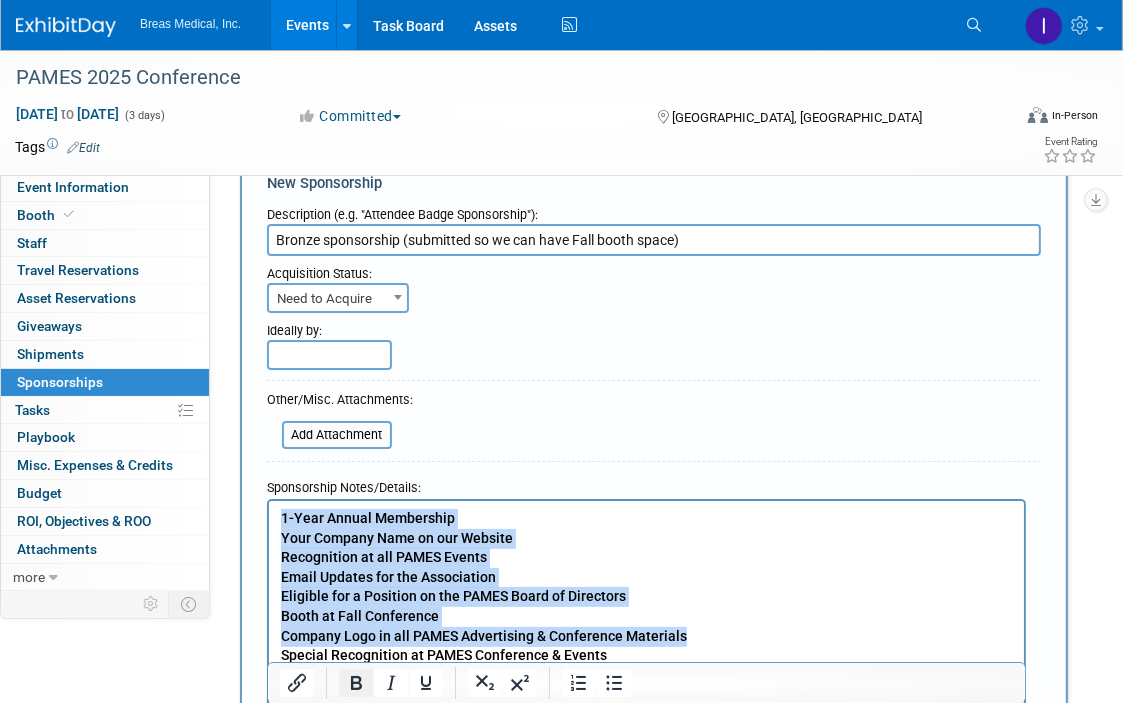 click 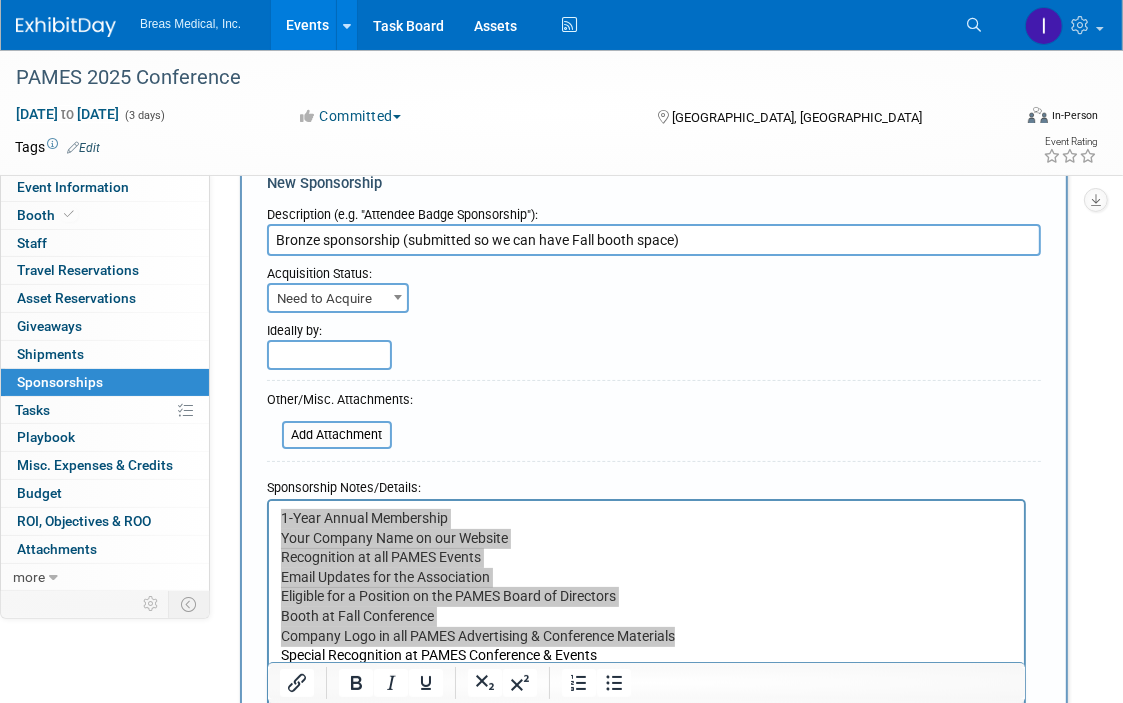 click on "Description (e.g. "Attendee Badge Sponsorship"):
Bronze sponsorship (submitted so we can have Fall booth space)
Acquisition Status:
Need to Acquire
Already Acquired
Need to Acquire" at bounding box center [654, 483] 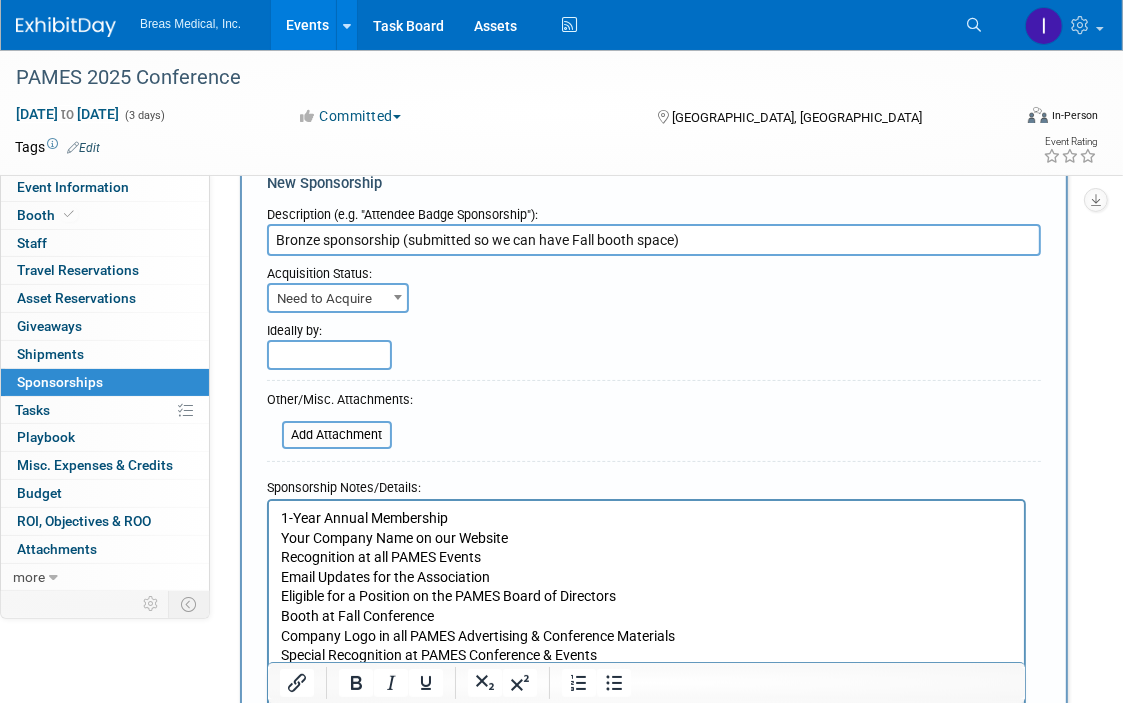 click on "1-Year Annual Membership Your Company Name on our Website Recognition at all PAMES Events Email Updates for the Association Eligible for a Position on the PAMES Board of Directors Booth at Fall Conference Company Logo in all PAMES Advertising & Conference Materials Special Recognition at PAMES Conference & Events" at bounding box center (645, 582) 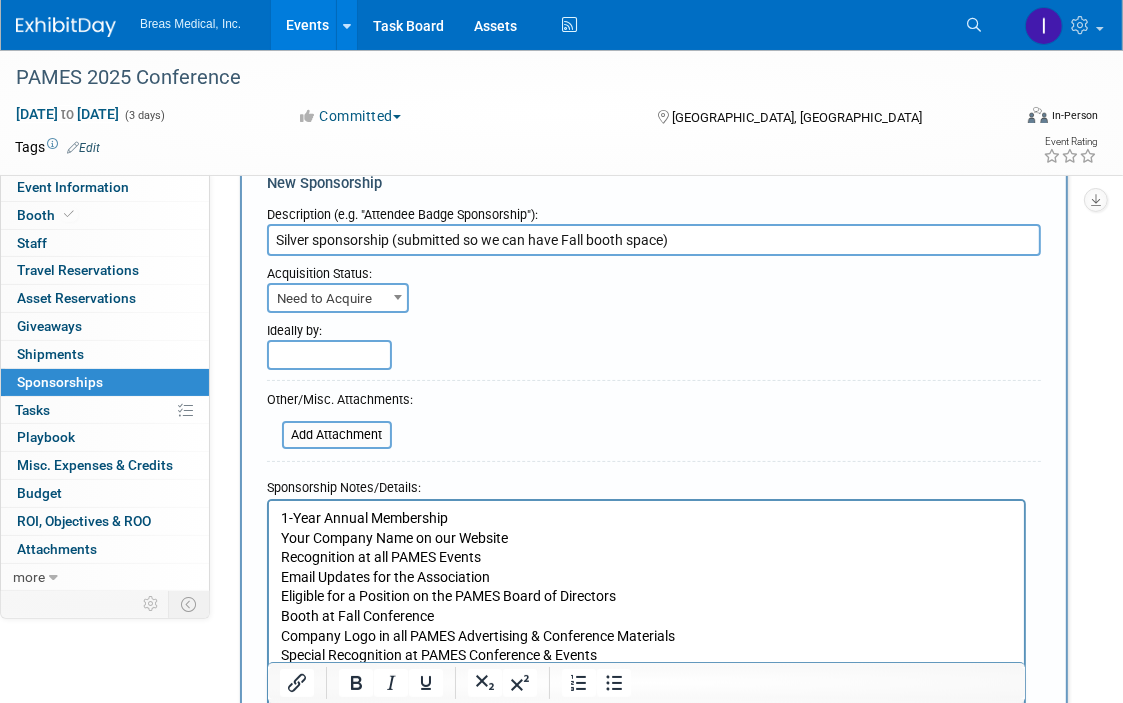 type on "Silver sponsorship (submitted so we can have Fall booth space)" 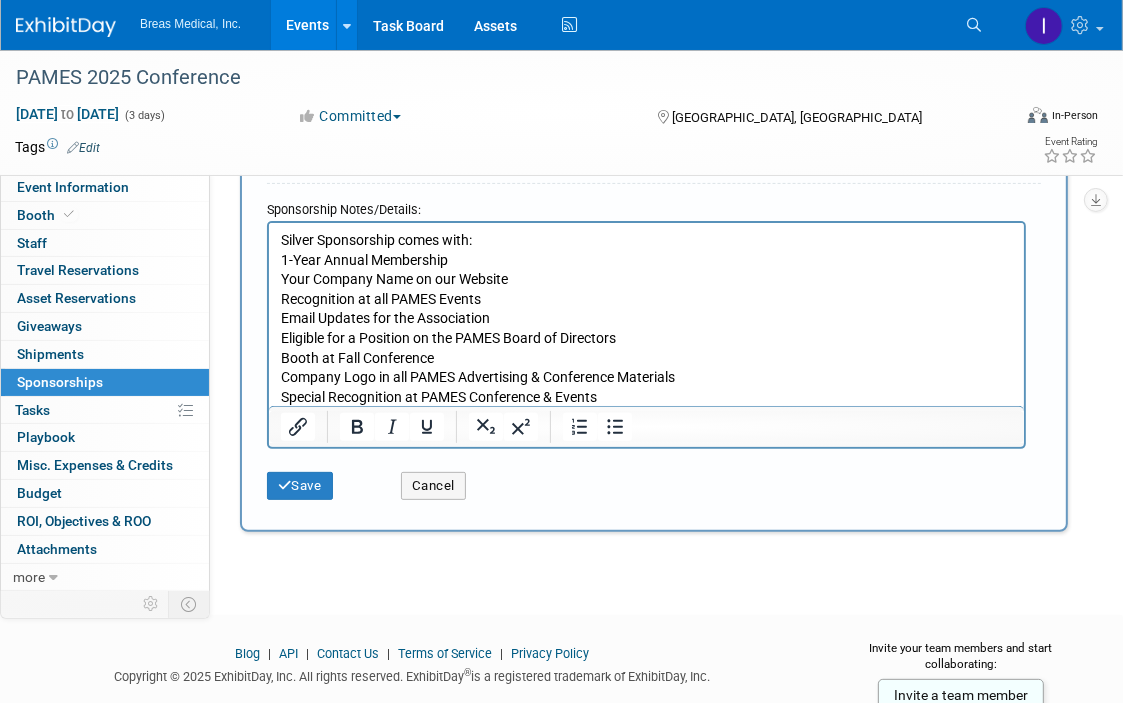 scroll, scrollTop: 355, scrollLeft: 0, axis: vertical 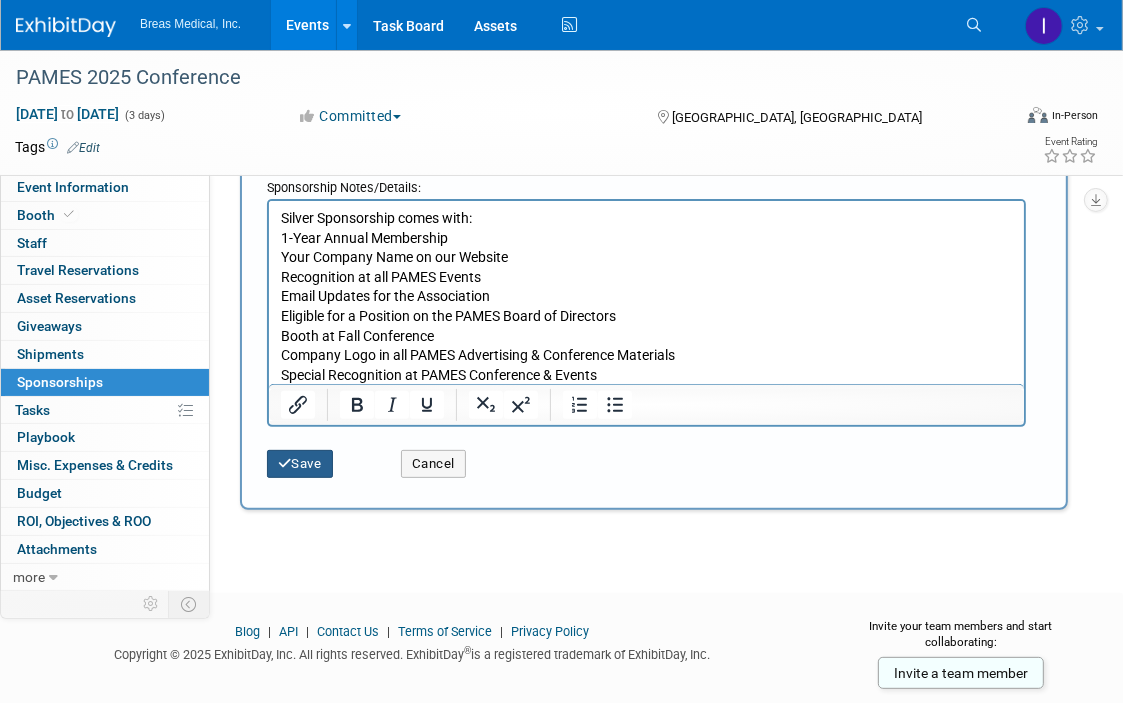 click on "Save" at bounding box center (300, 464) 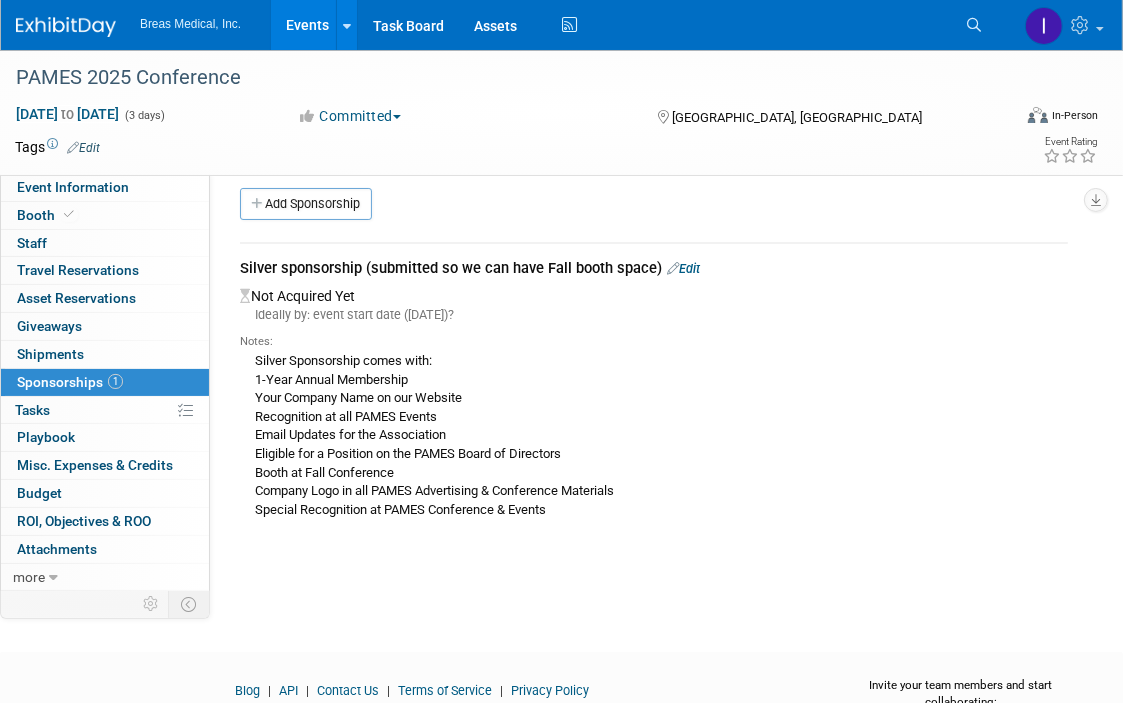 scroll, scrollTop: 0, scrollLeft: 0, axis: both 